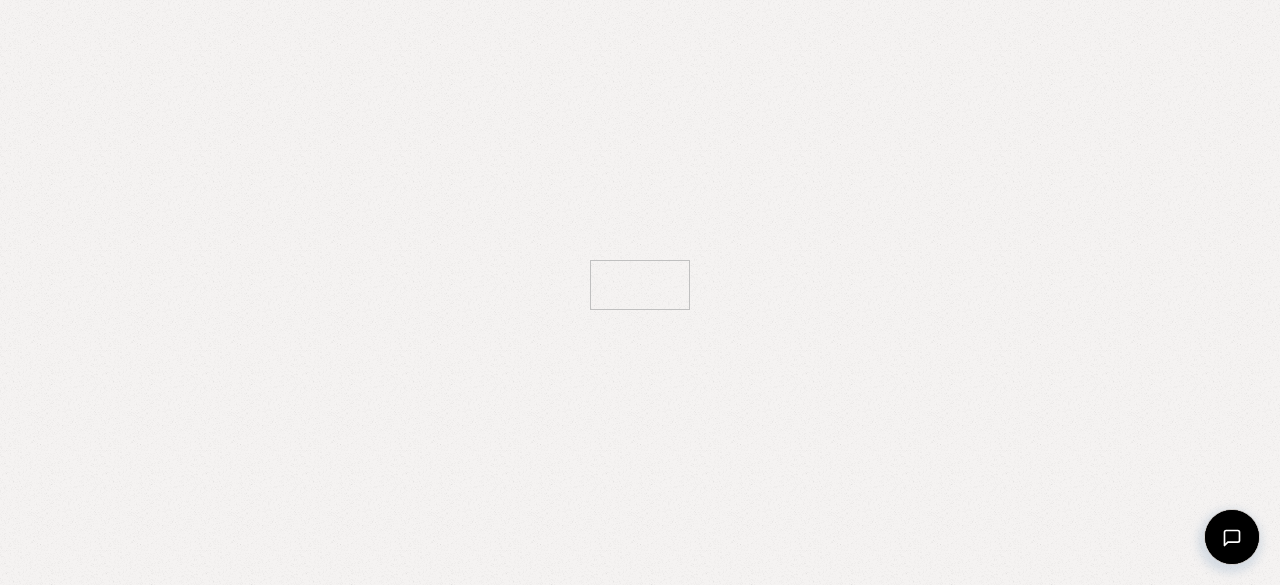 scroll, scrollTop: 0, scrollLeft: 0, axis: both 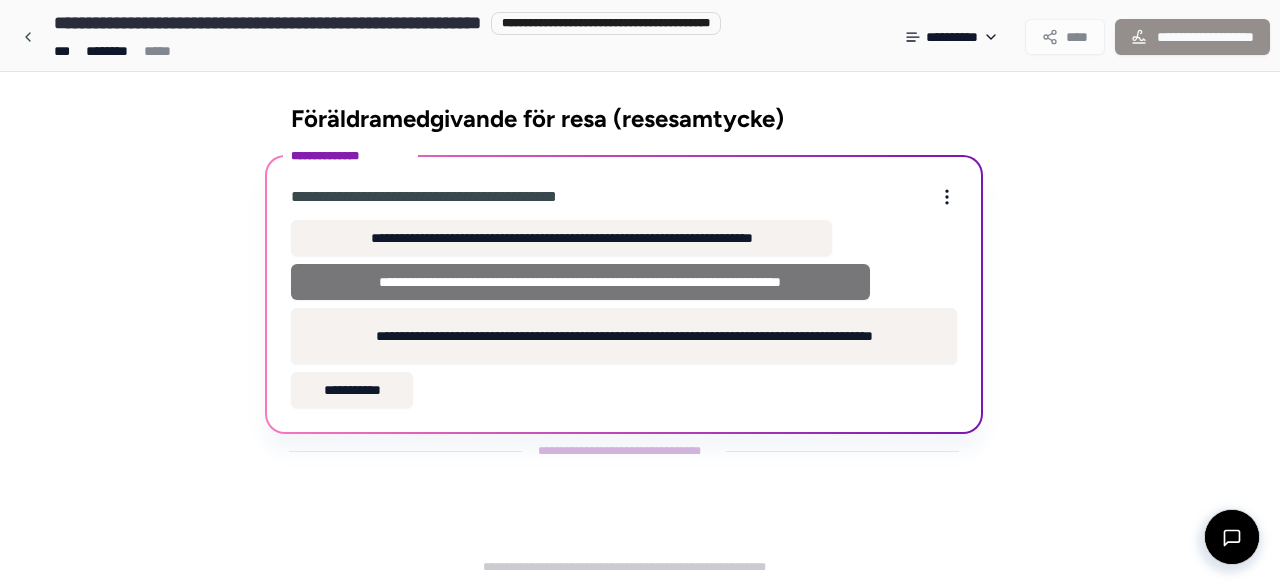 click on "**********" at bounding box center (580, 282) 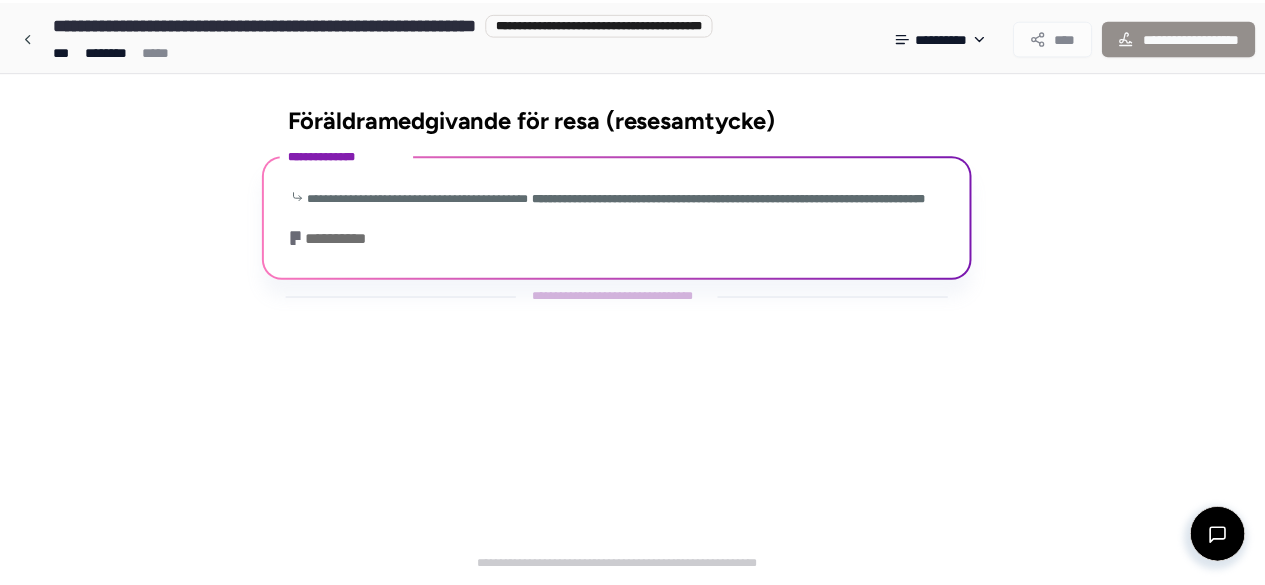 scroll, scrollTop: 94, scrollLeft: 0, axis: vertical 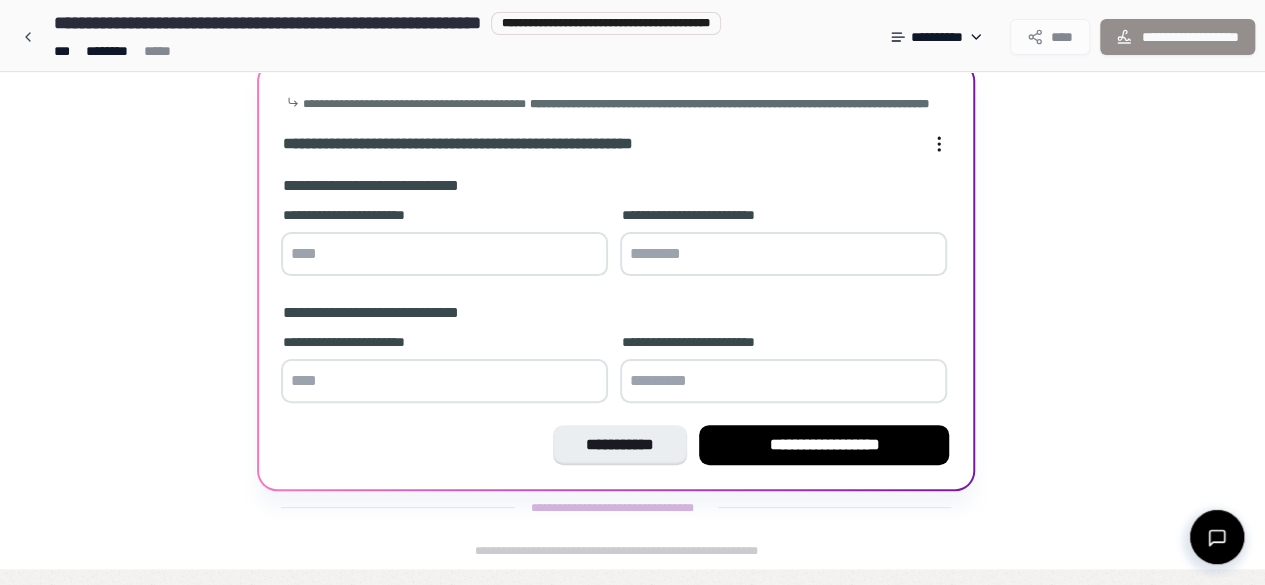 click at bounding box center [444, 254] 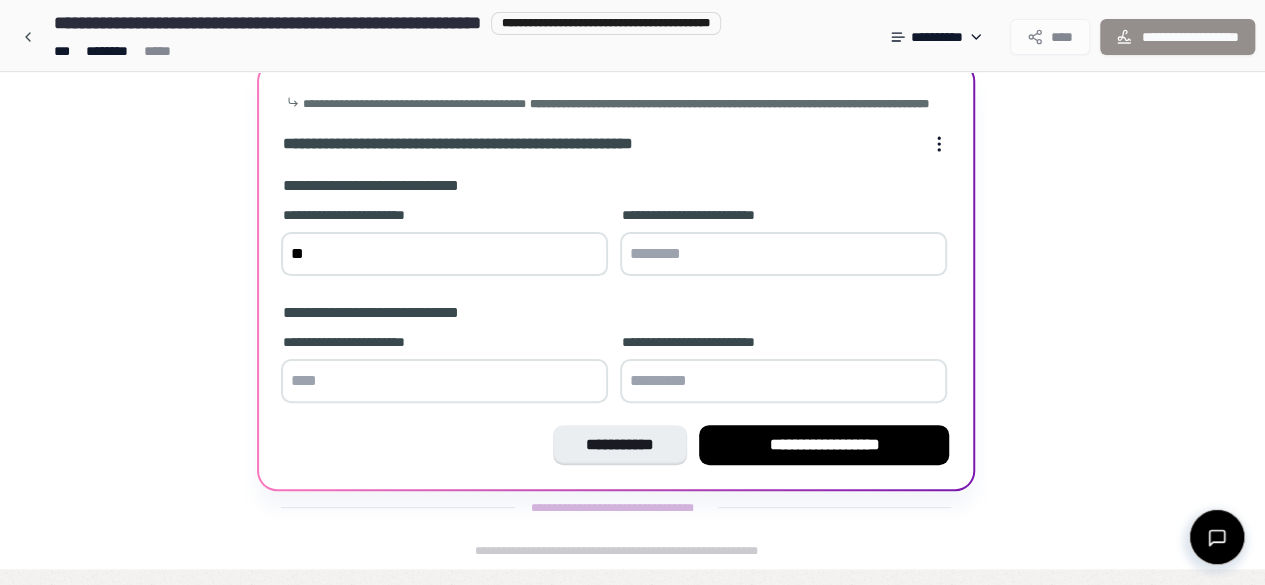 type on "*" 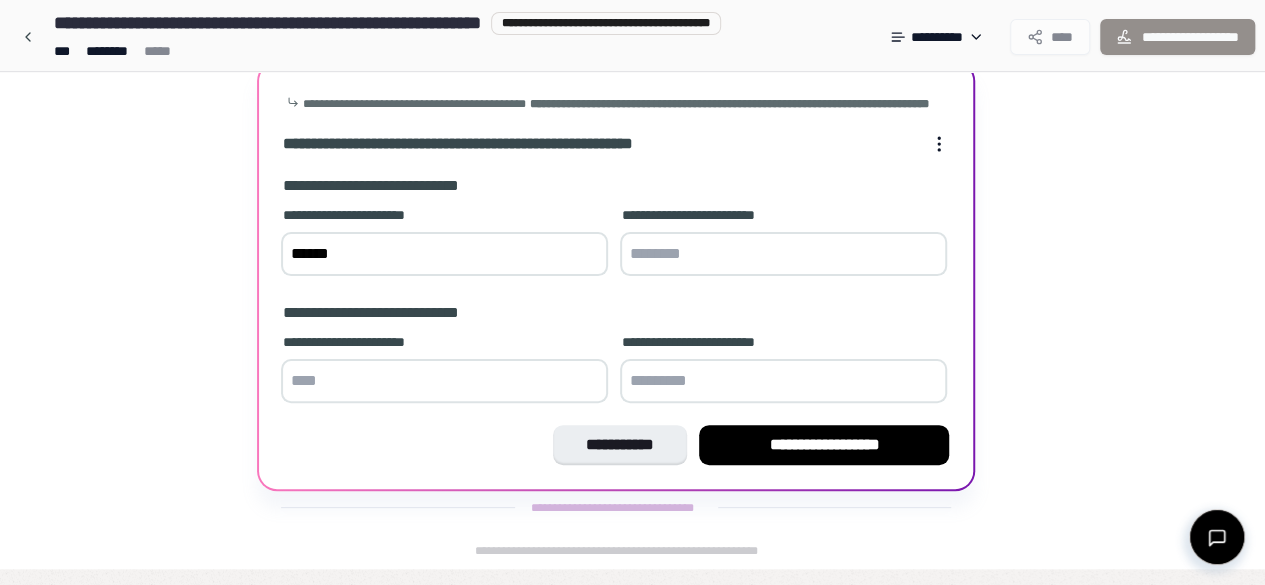type on "******" 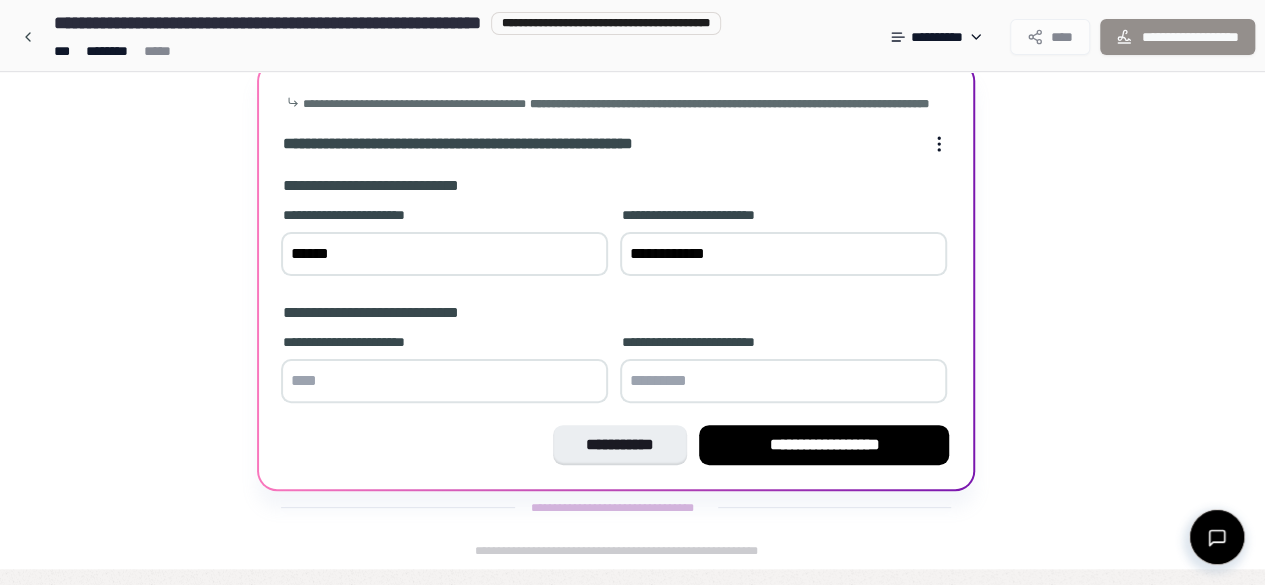 type on "**********" 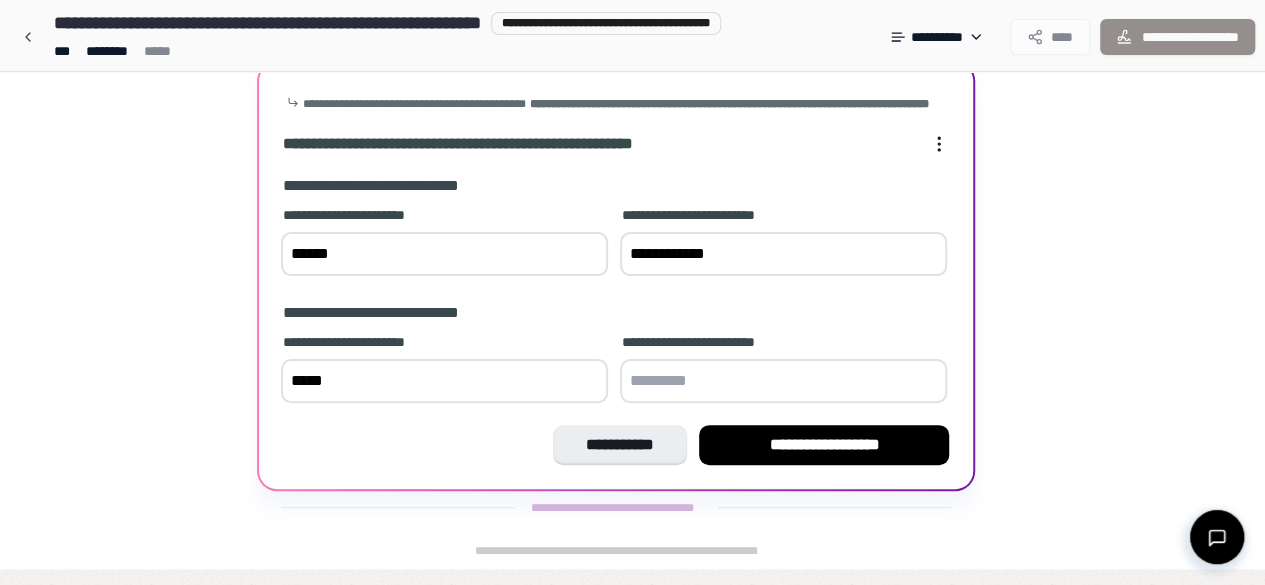 type on "*****" 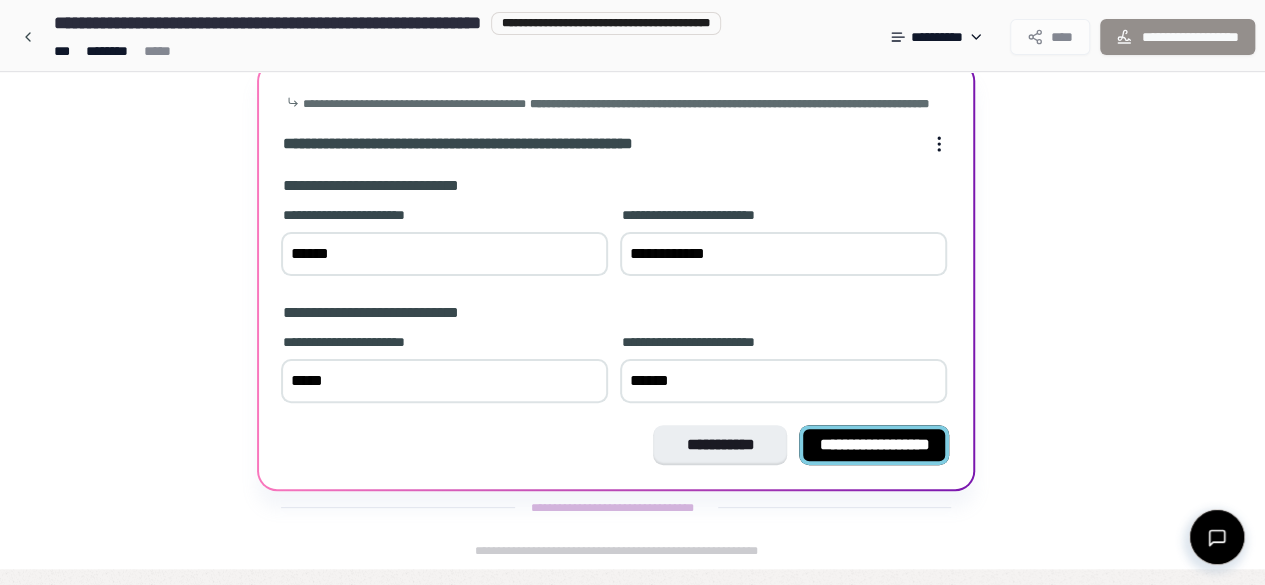 type on "******" 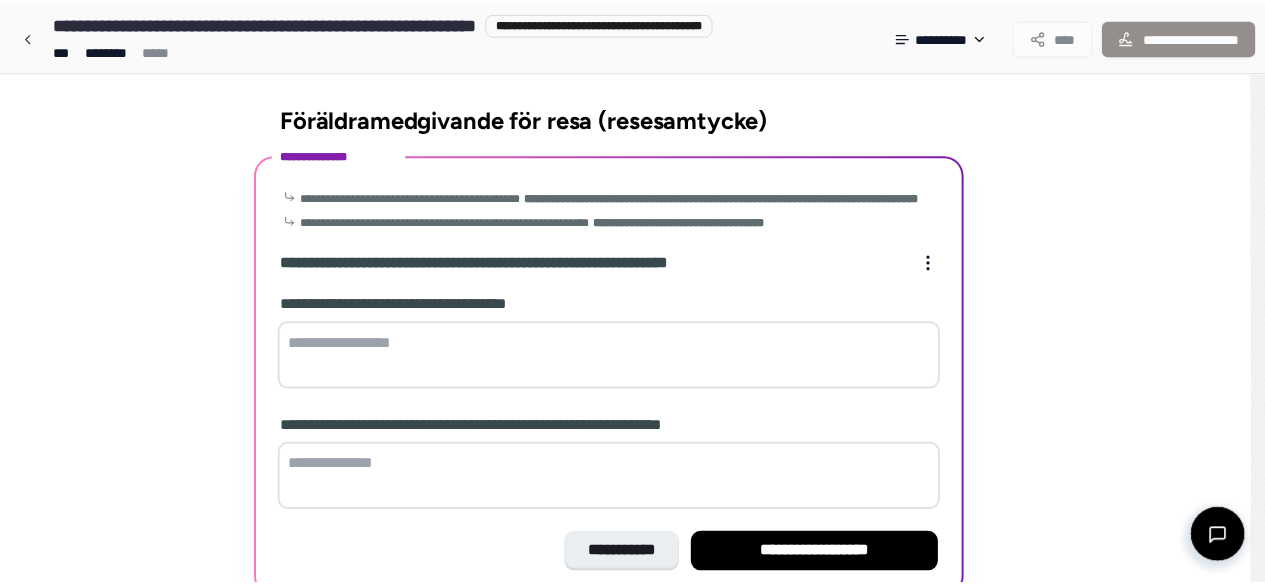 scroll, scrollTop: 109, scrollLeft: 0, axis: vertical 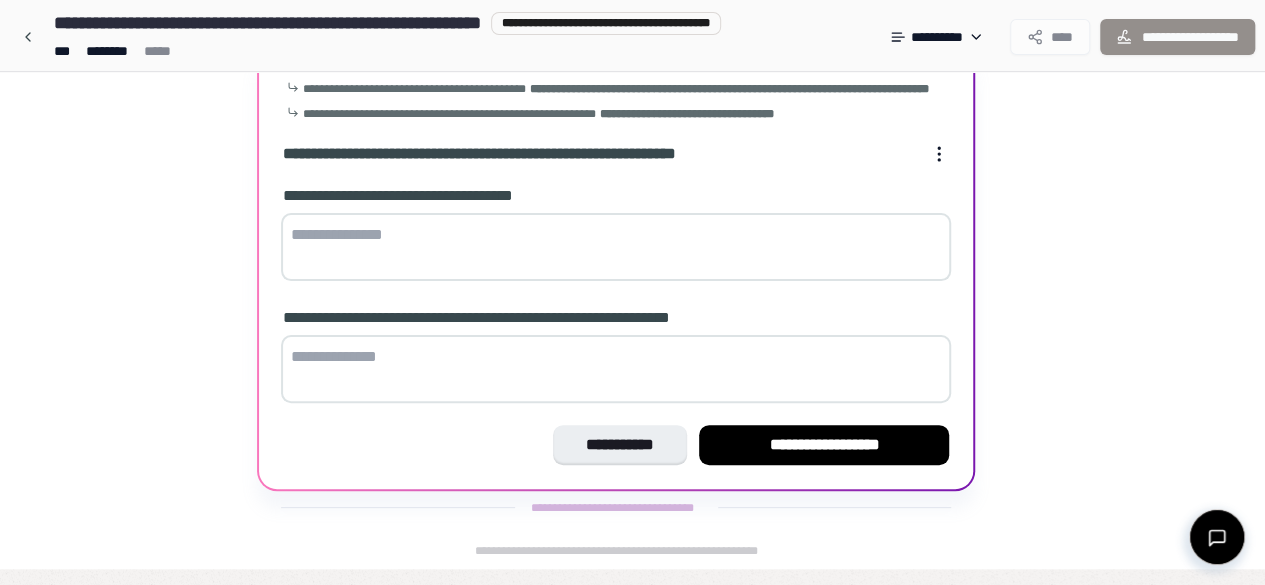 click at bounding box center [616, 247] 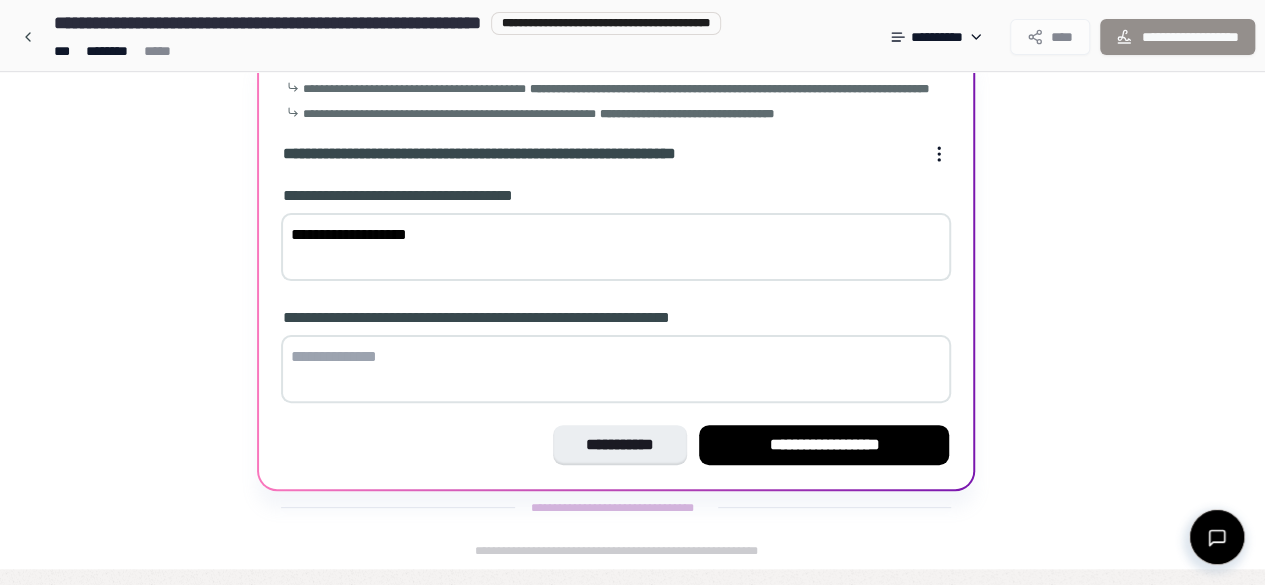 type on "**********" 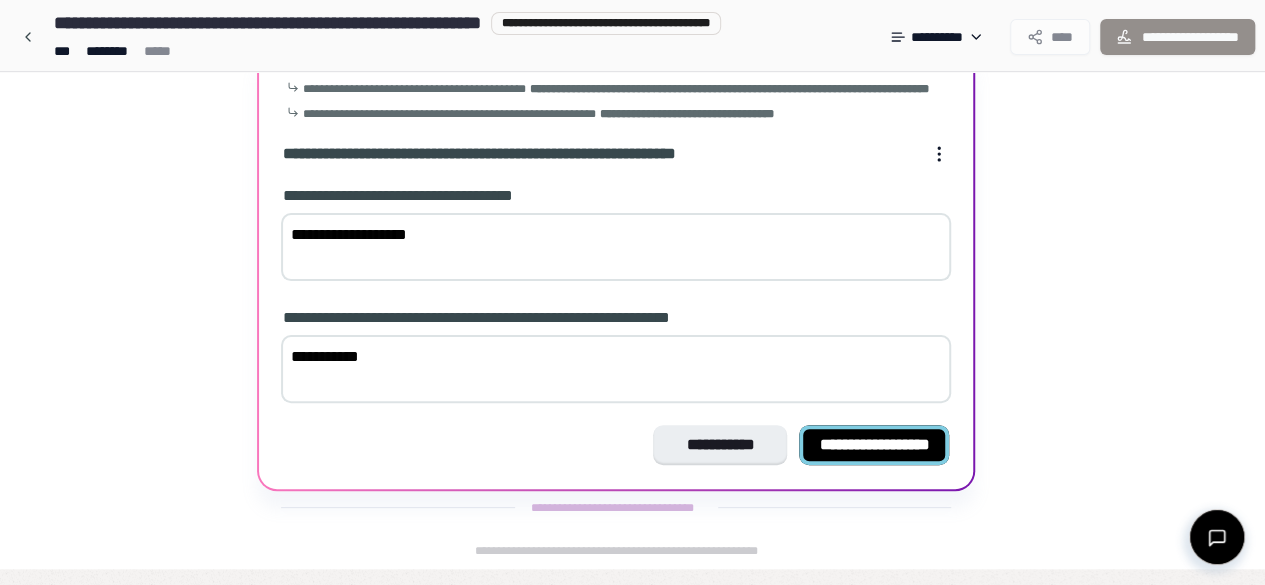 type on "**********" 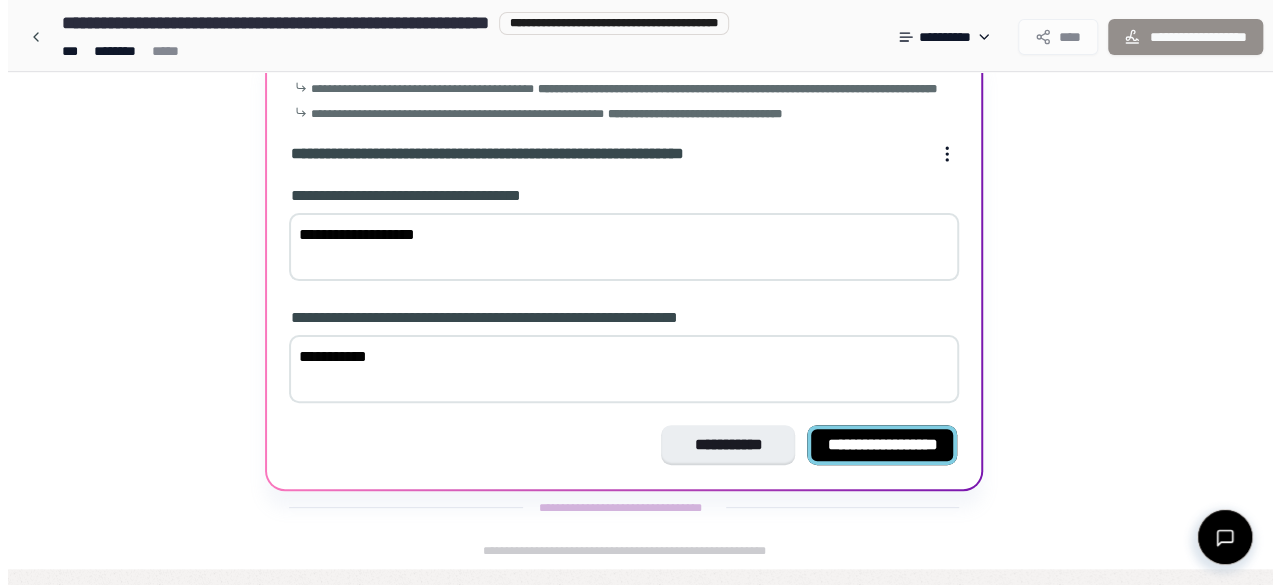 scroll, scrollTop: 0, scrollLeft: 0, axis: both 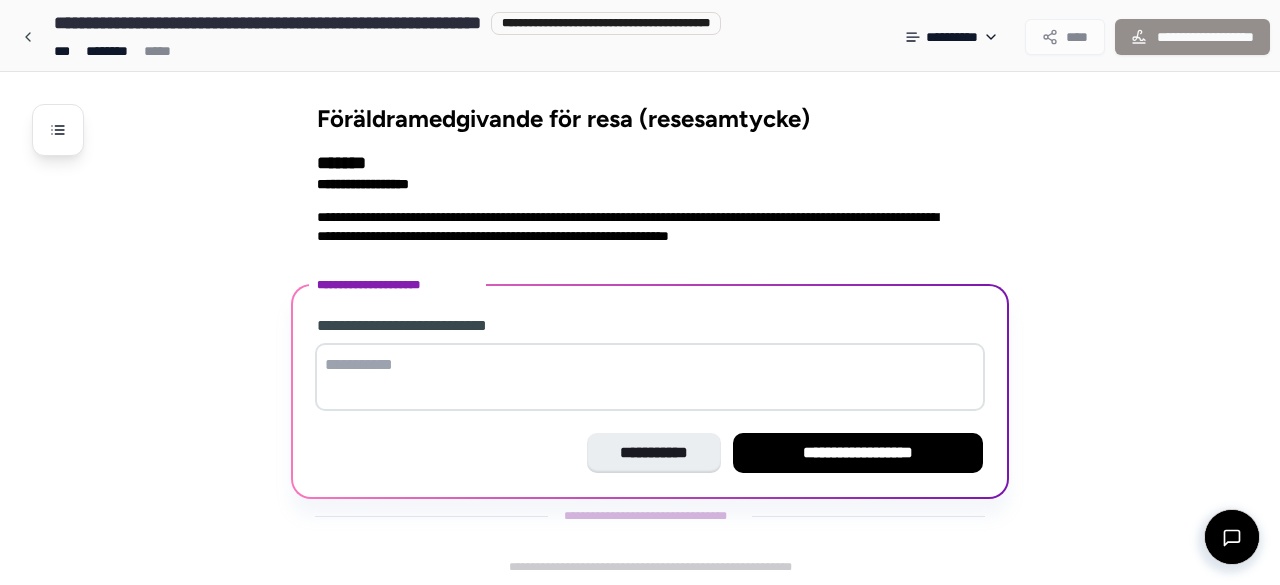 click at bounding box center [650, 377] 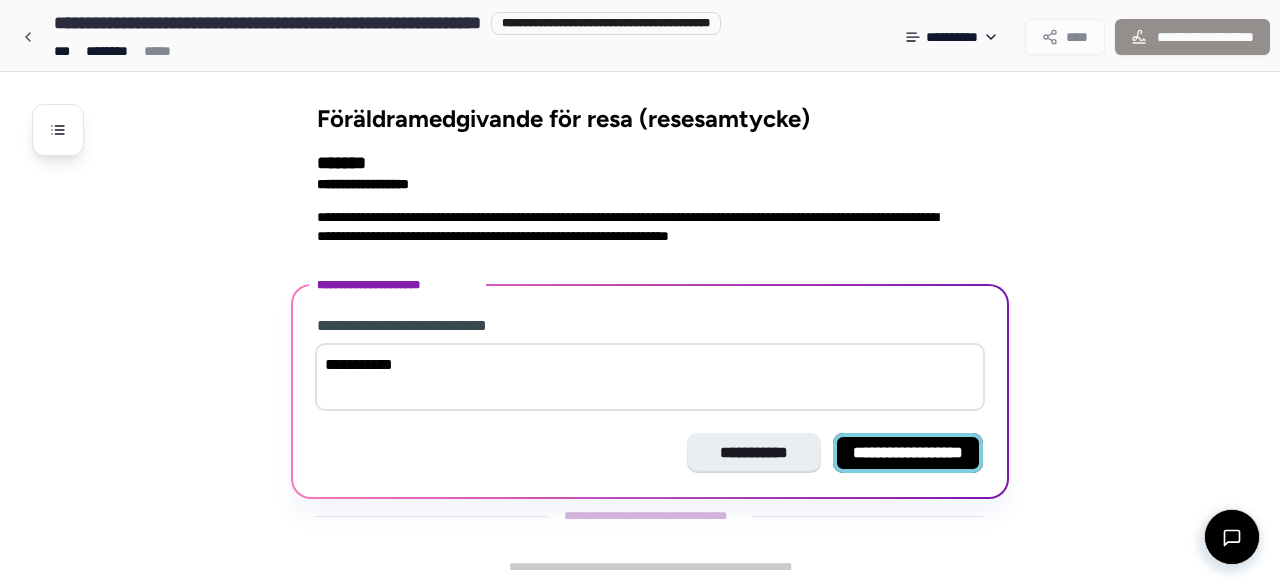 type on "**********" 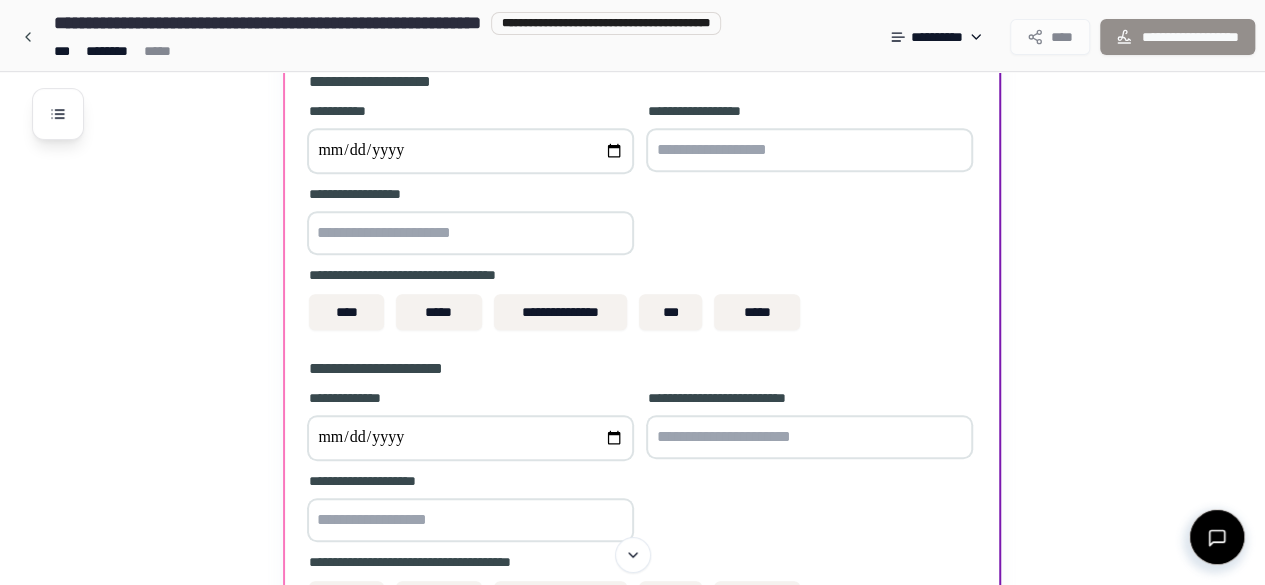 scroll, scrollTop: 274, scrollLeft: 0, axis: vertical 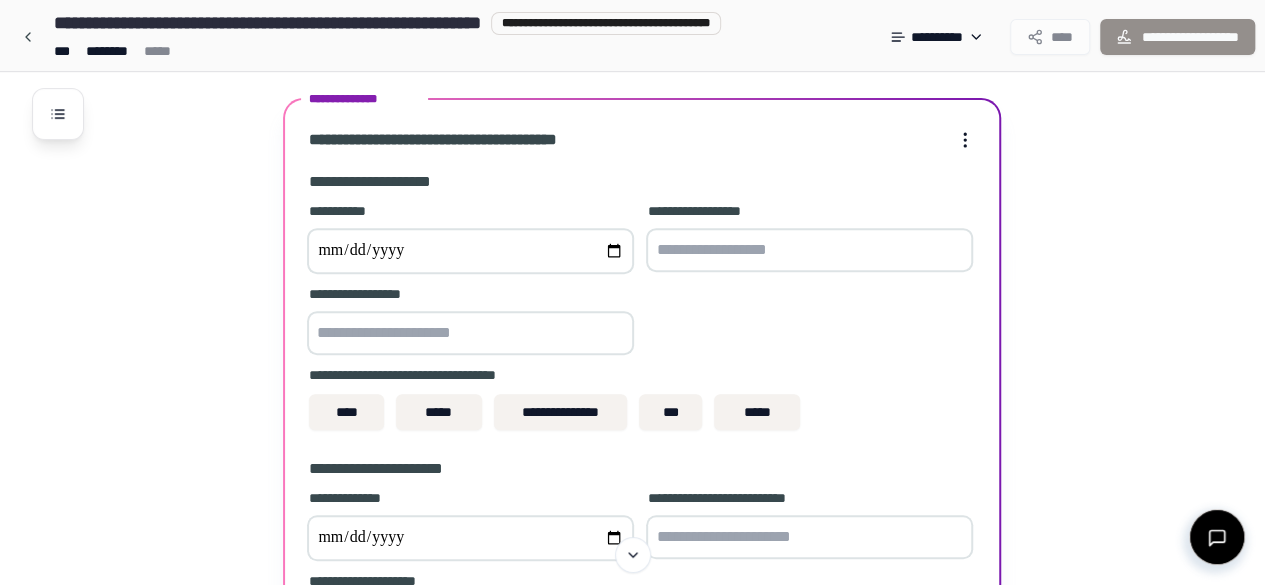 click at bounding box center [470, 251] 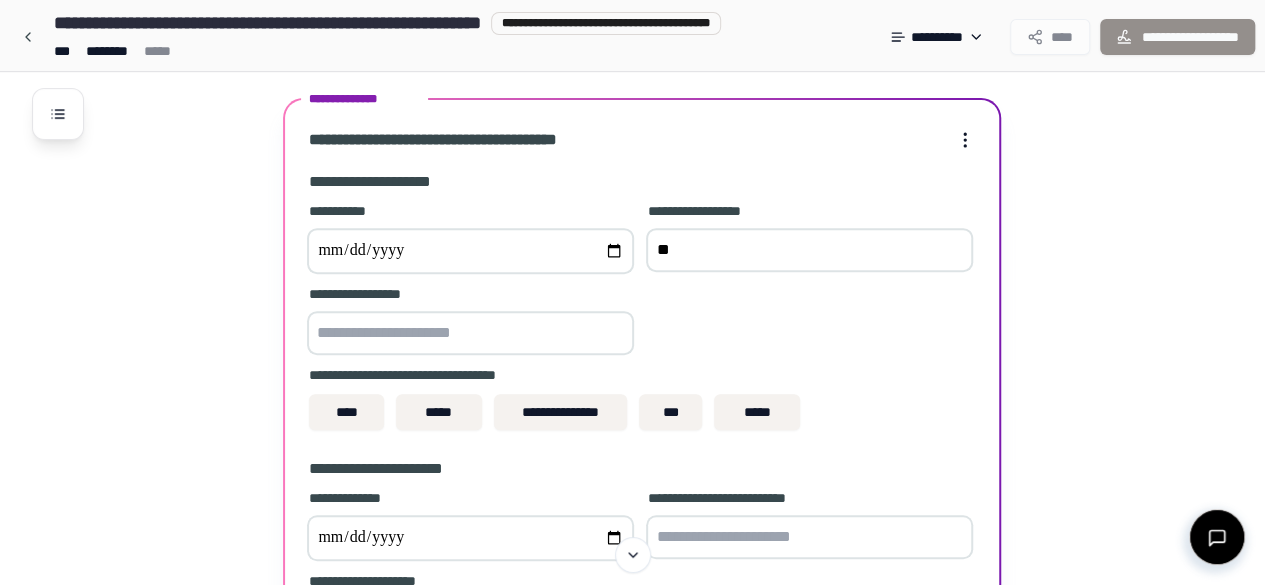 type on "*" 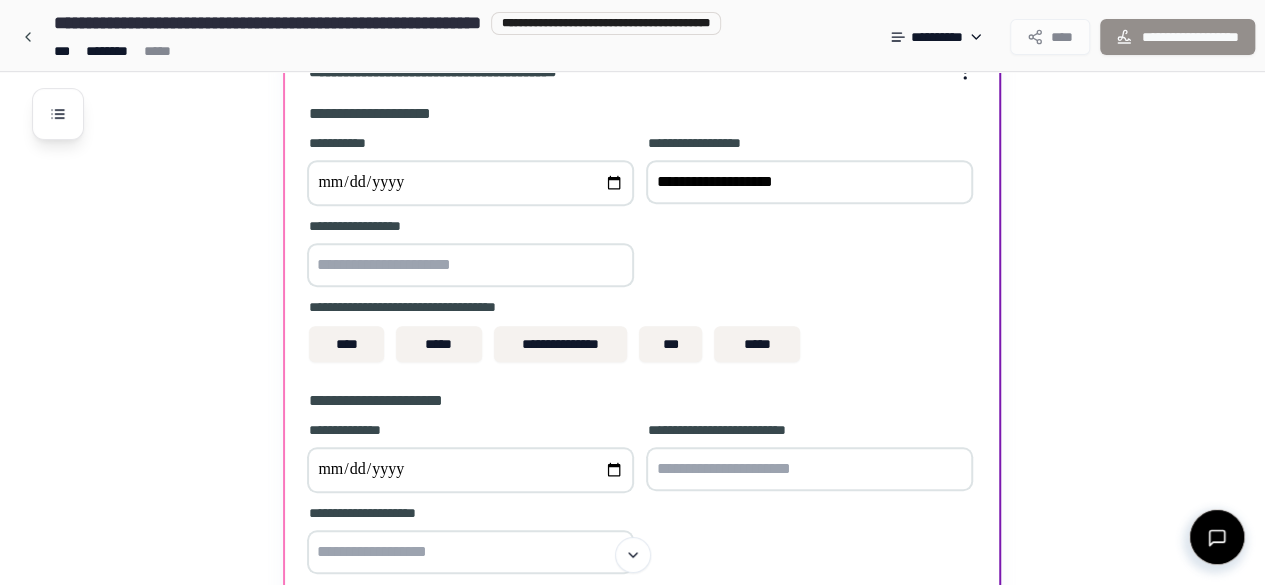 scroll, scrollTop: 374, scrollLeft: 0, axis: vertical 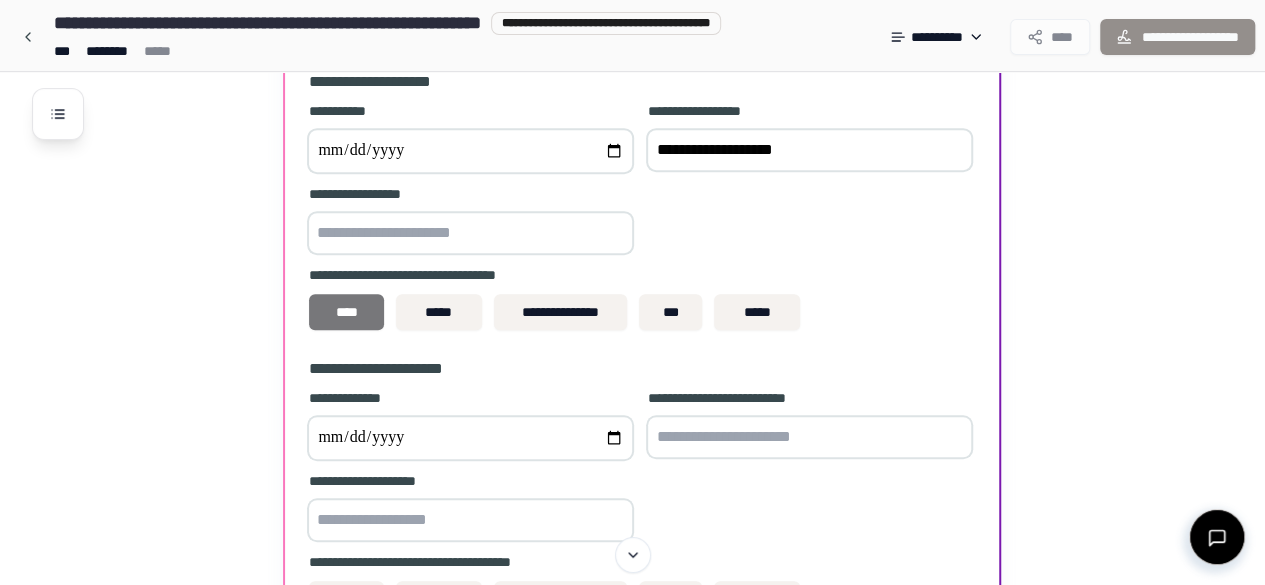 type on "**********" 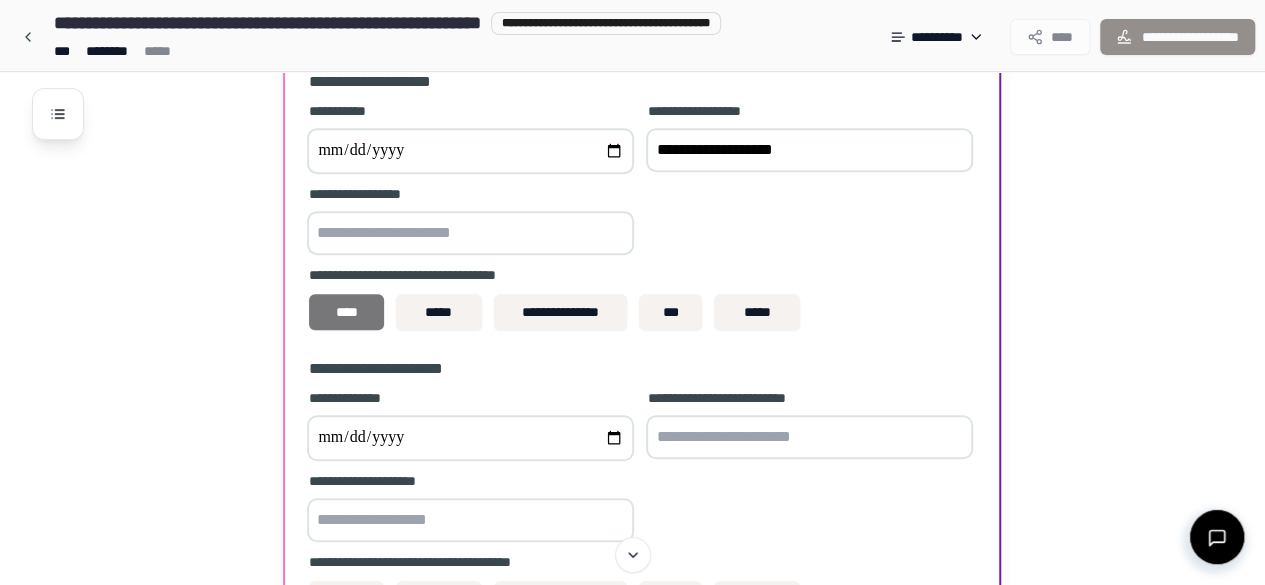 click on "****" at bounding box center (346, 312) 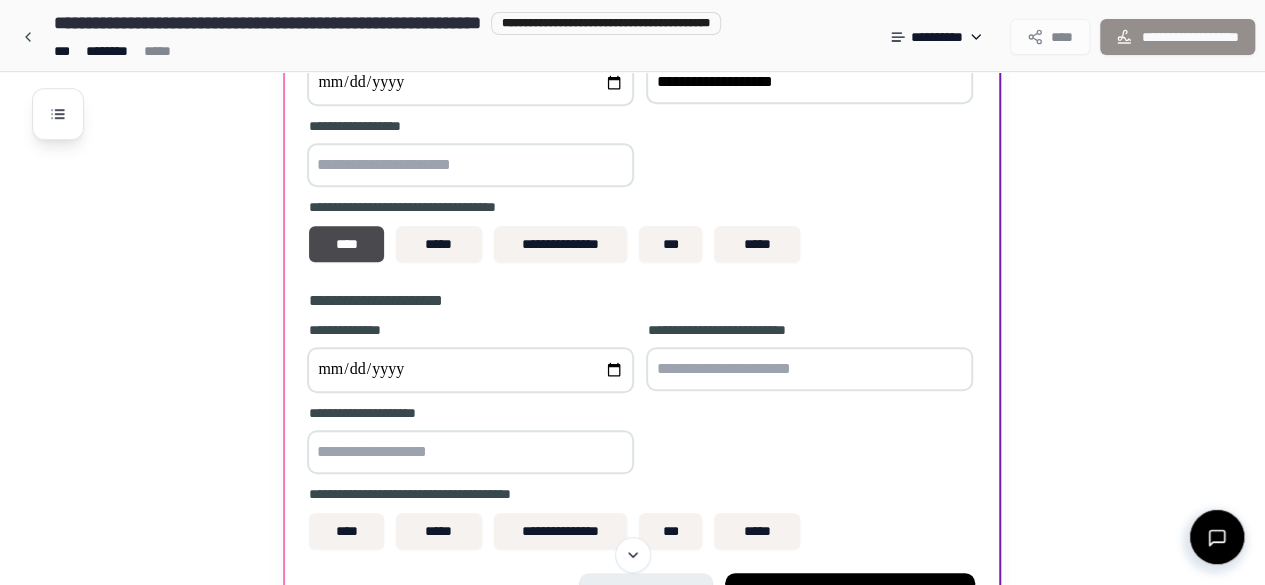 scroll, scrollTop: 474, scrollLeft: 0, axis: vertical 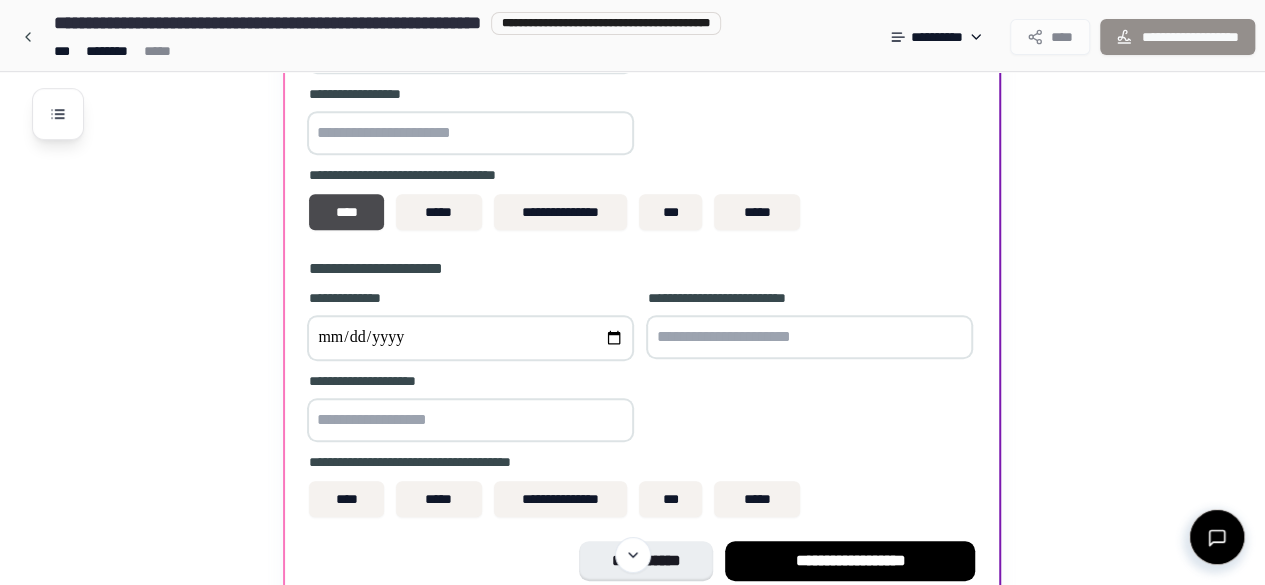 click at bounding box center (470, 338) 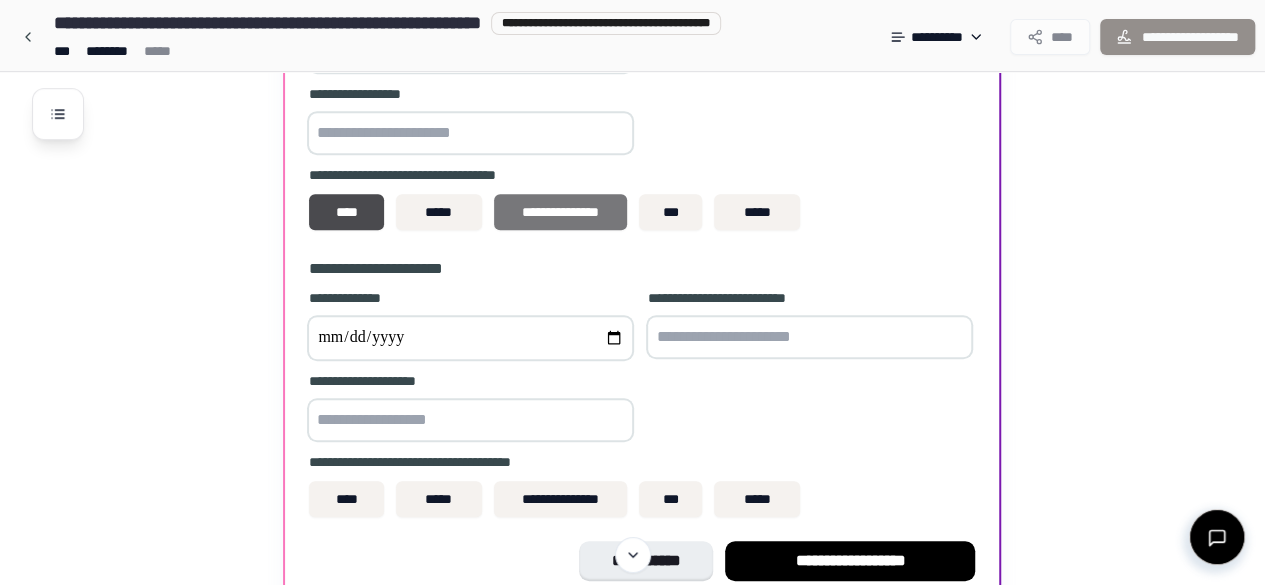 type on "**********" 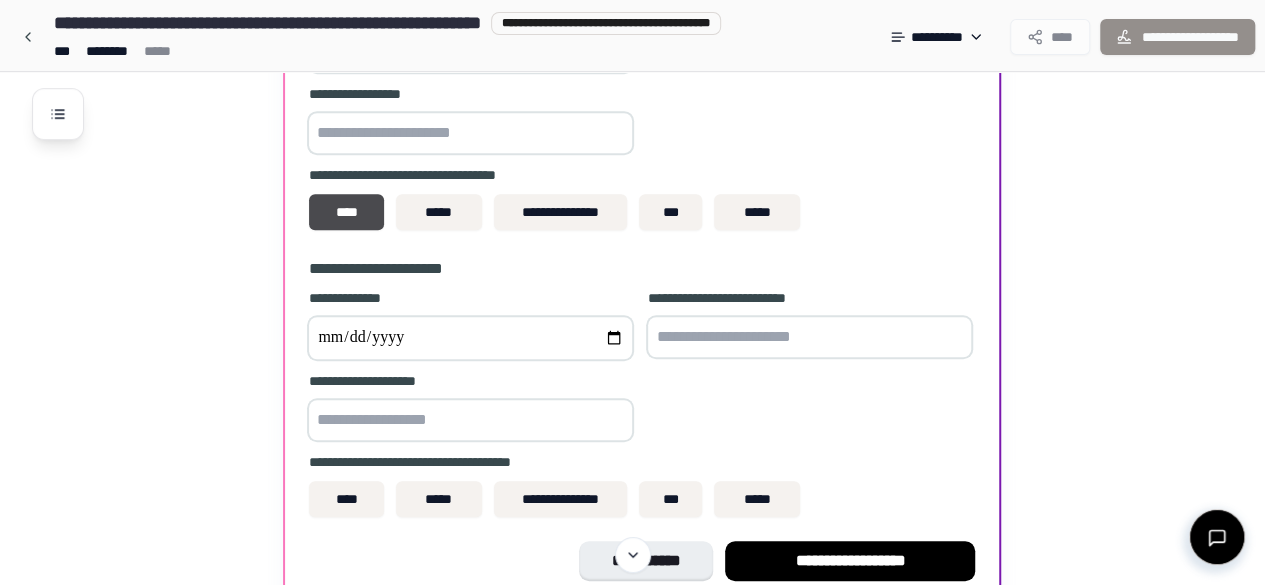 click at bounding box center [470, 420] 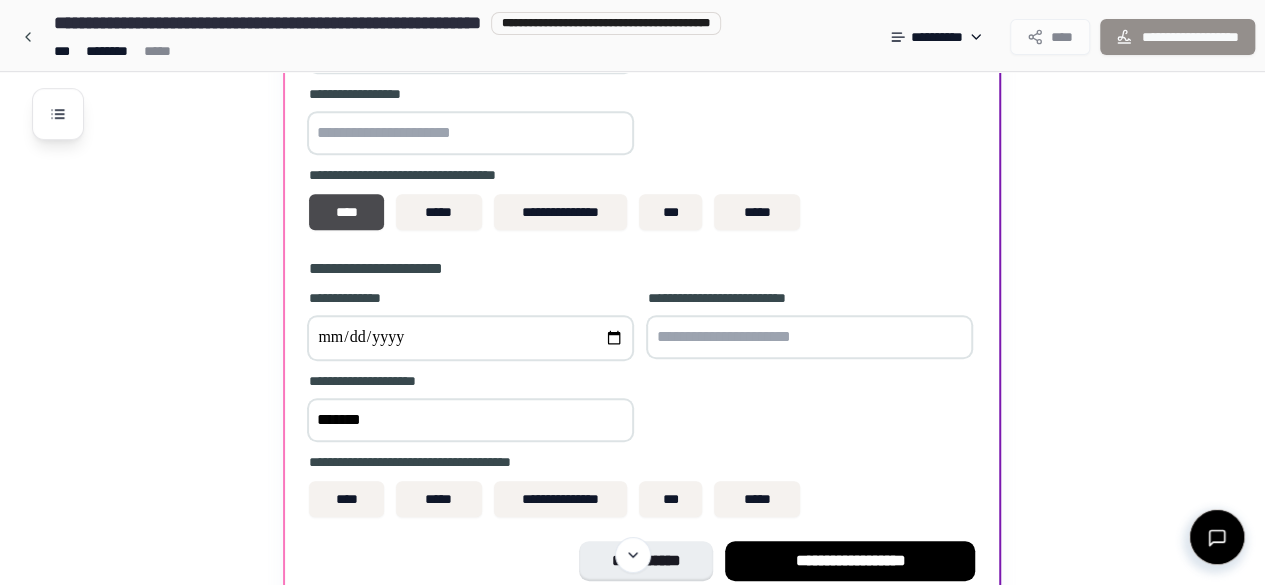 click on "*******" at bounding box center (470, 420) 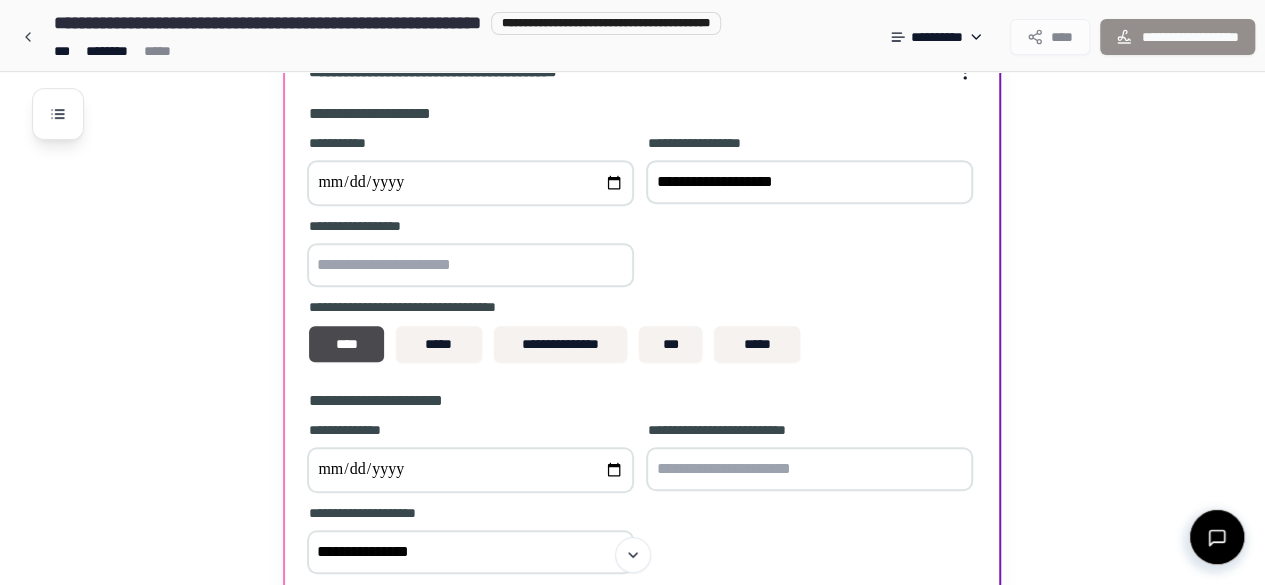 scroll, scrollTop: 374, scrollLeft: 0, axis: vertical 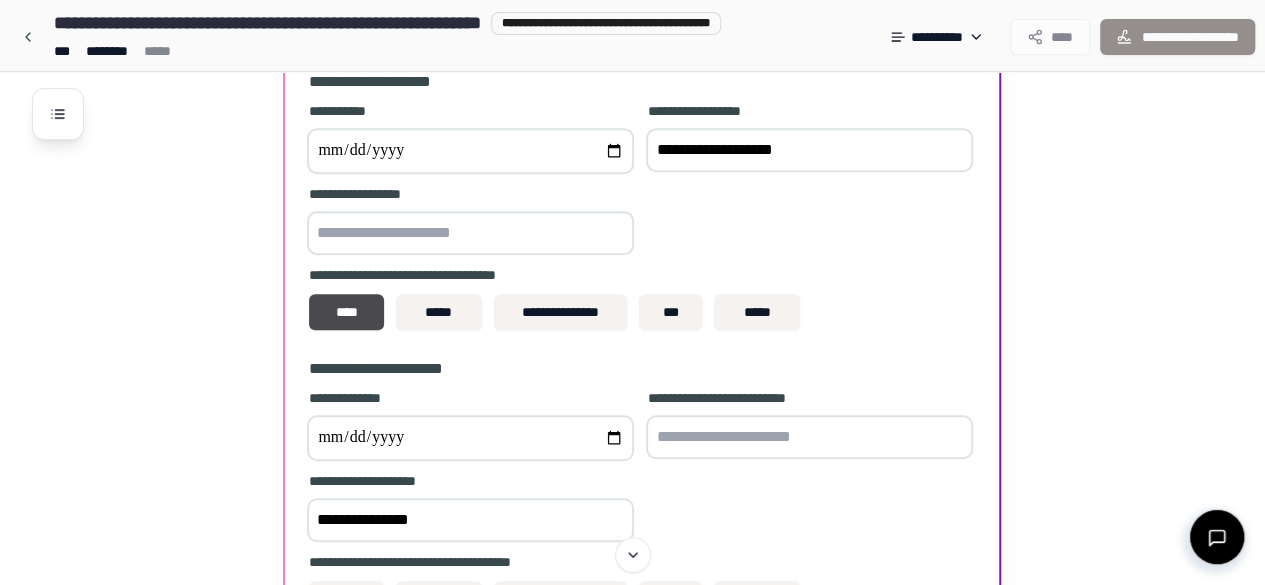 type on "**********" 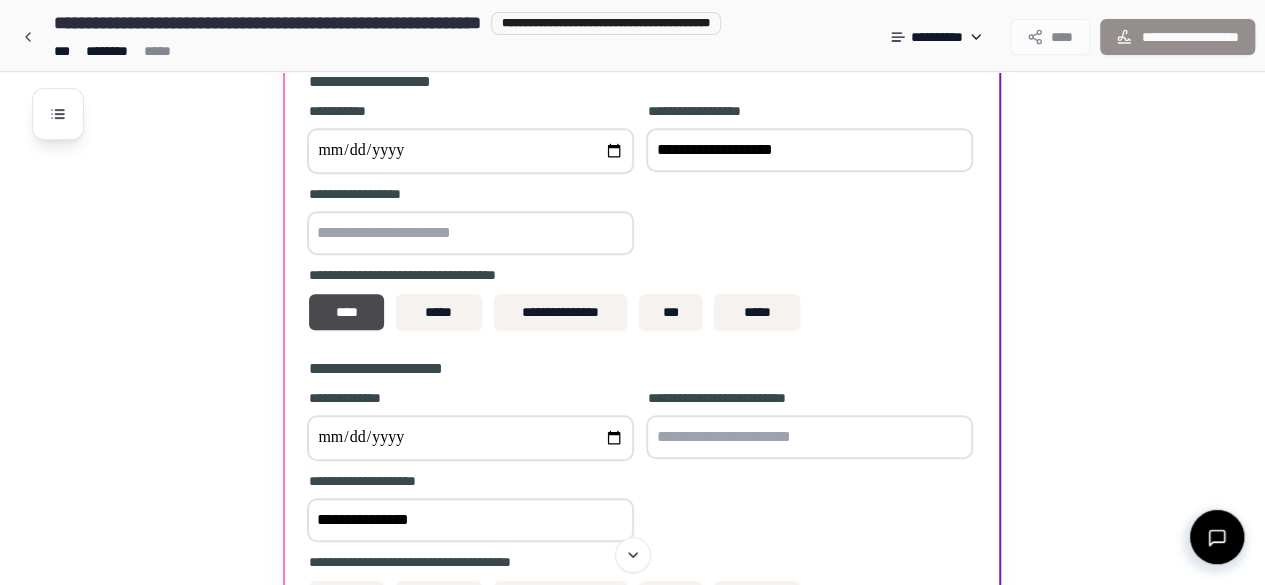 click on "**********" at bounding box center [809, 150] 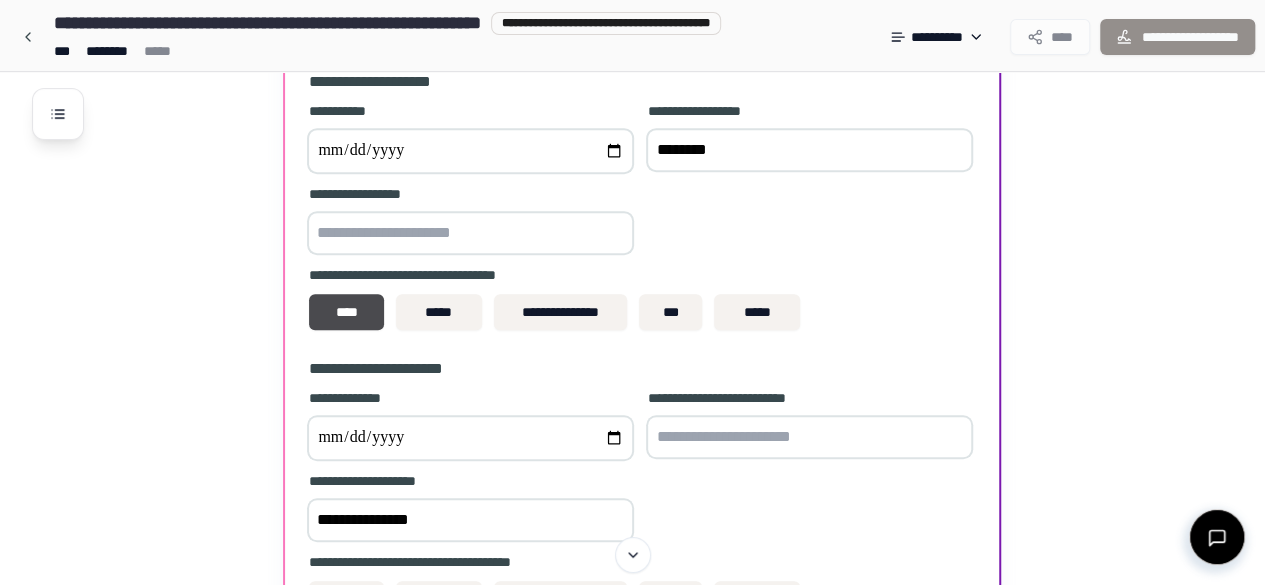 click on "********" at bounding box center (809, 150) 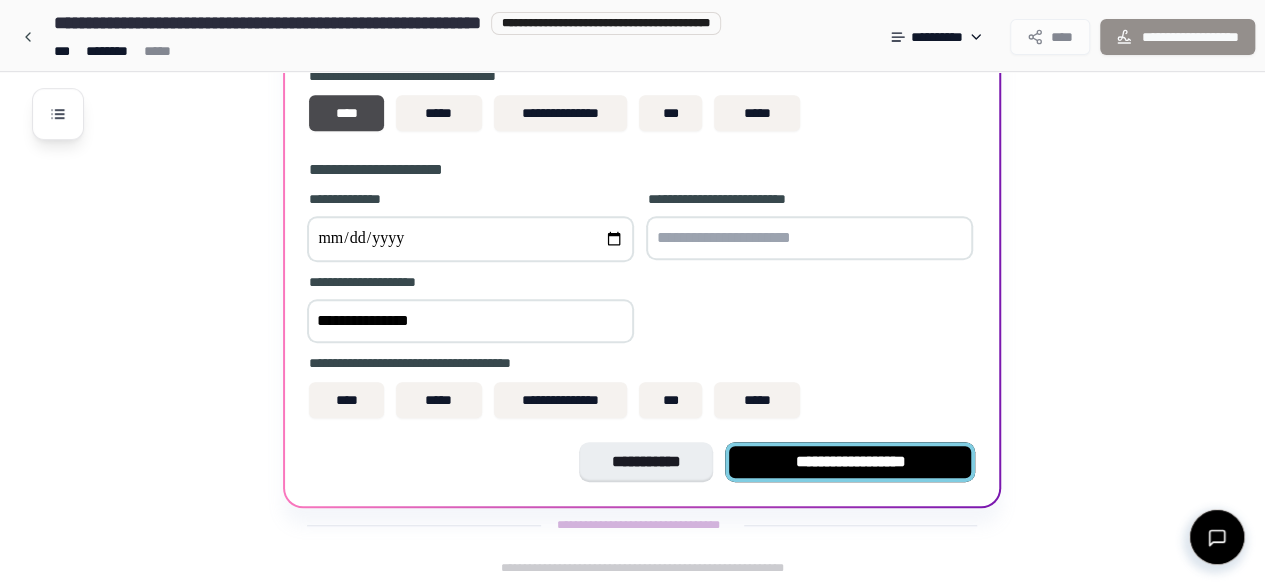scroll, scrollTop: 574, scrollLeft: 0, axis: vertical 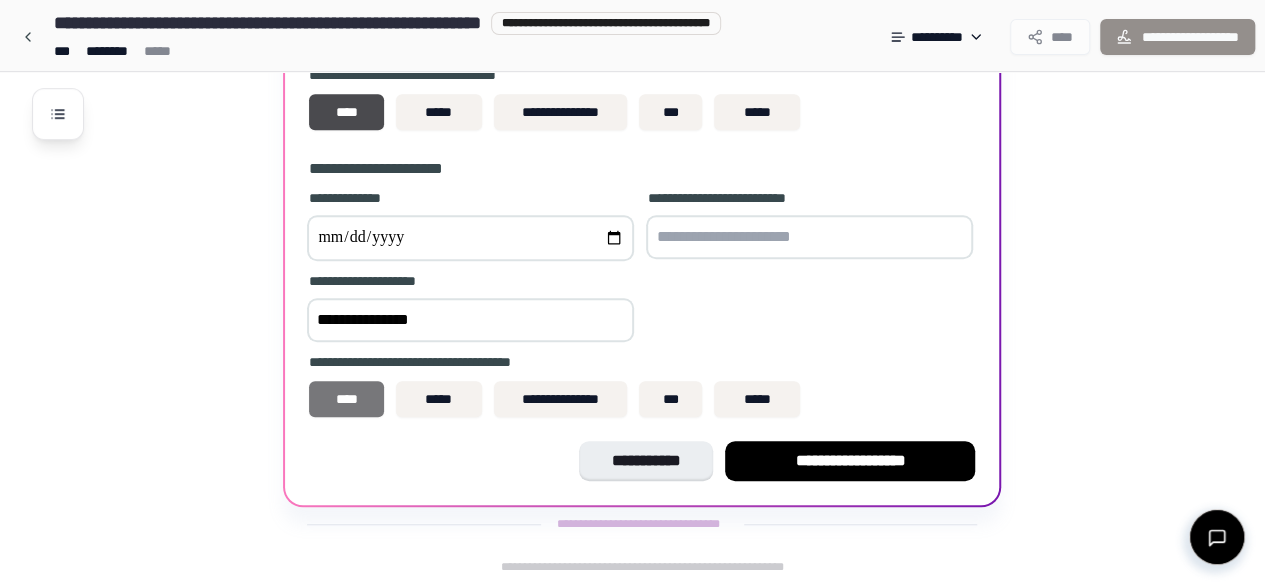 type on "**********" 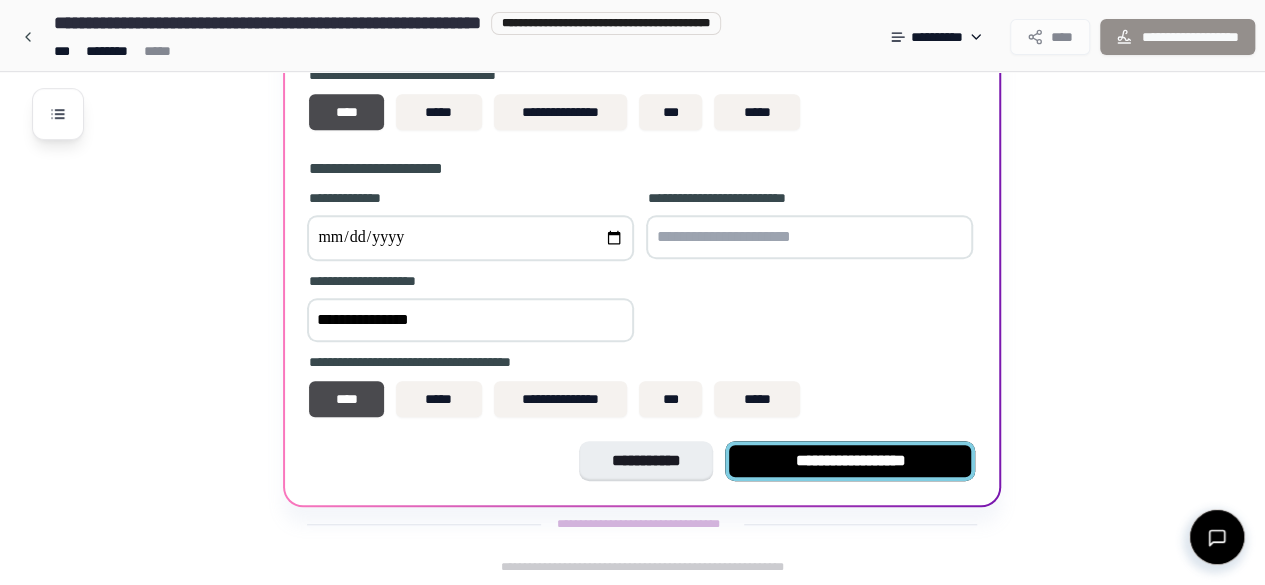 click on "**********" at bounding box center (850, 460) 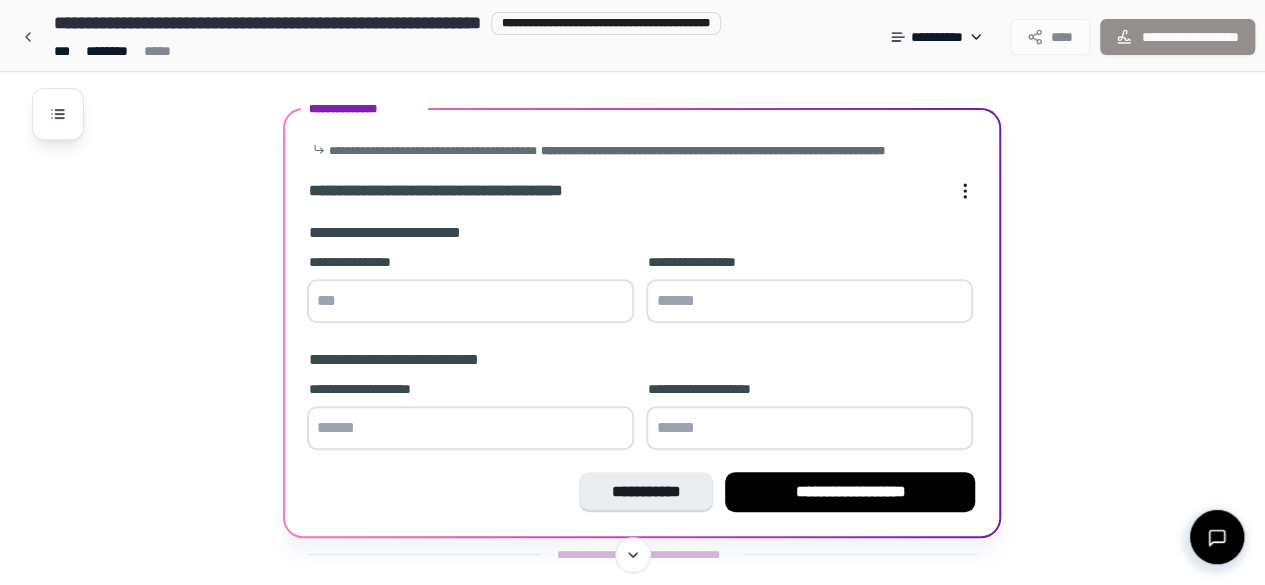 scroll, scrollTop: 294, scrollLeft: 0, axis: vertical 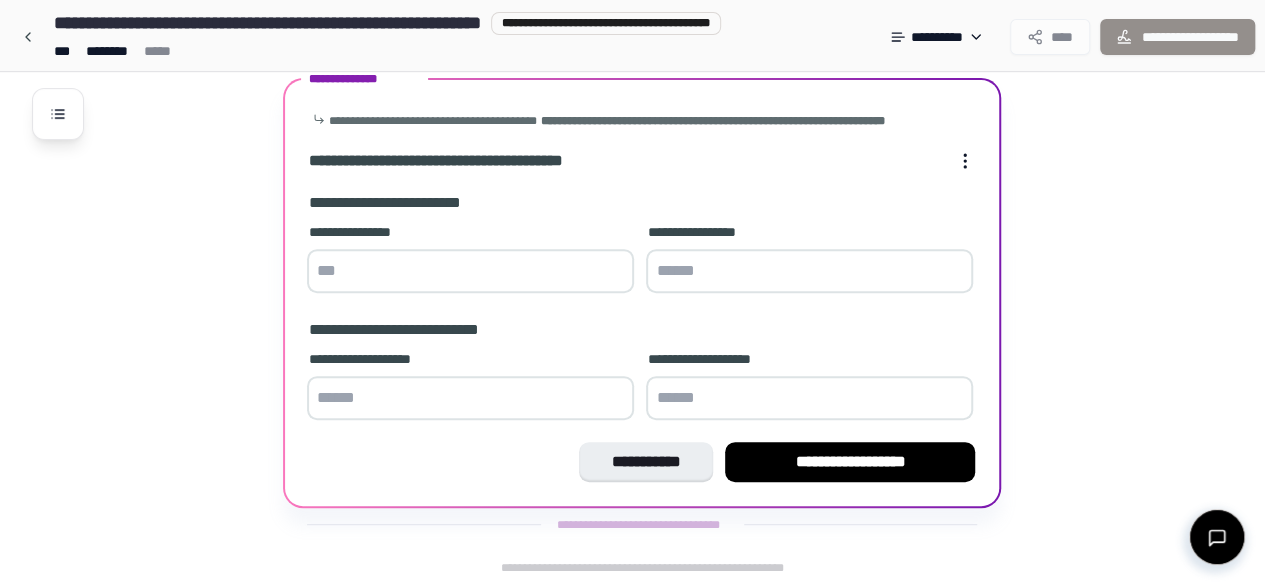 click at bounding box center (470, 271) 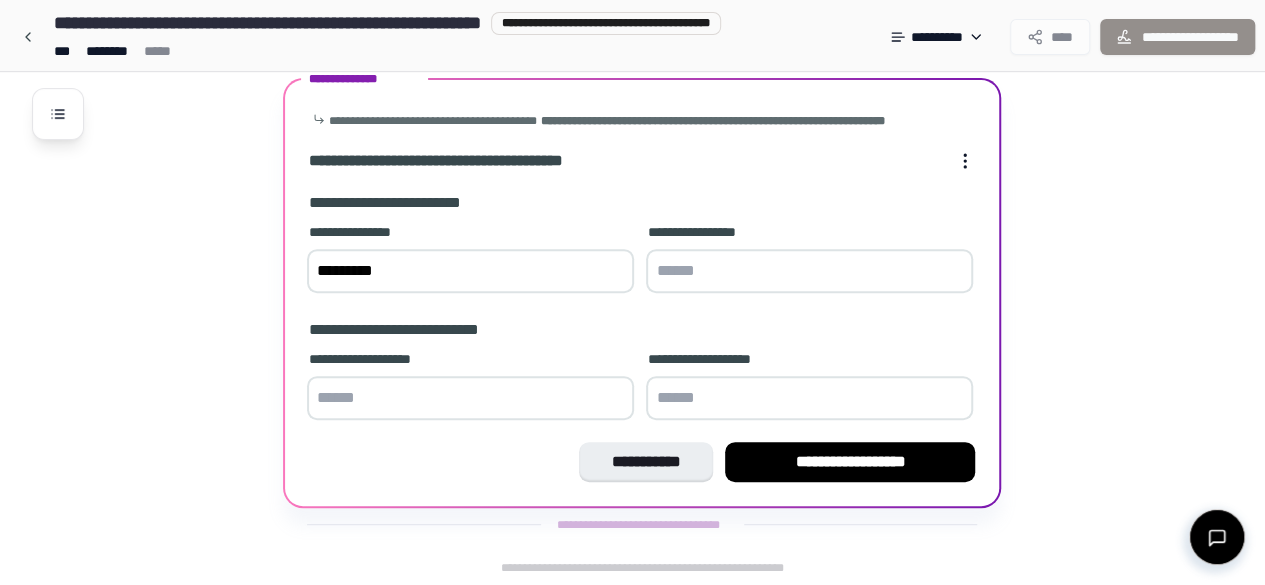 type on "*********" 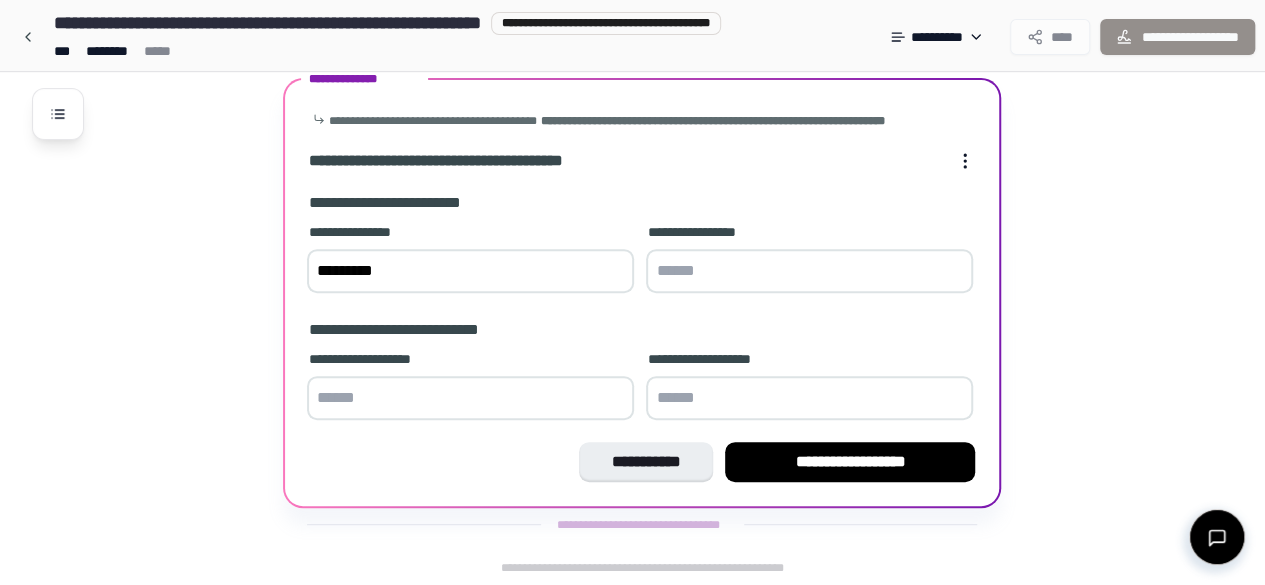 click at bounding box center [809, 271] 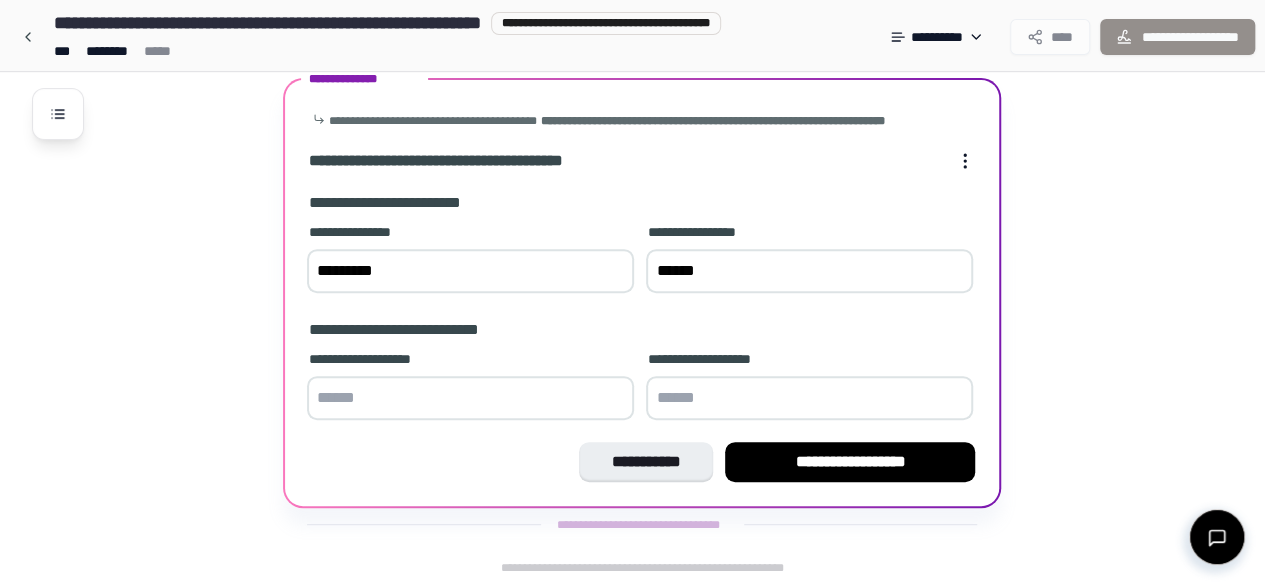 type on "******" 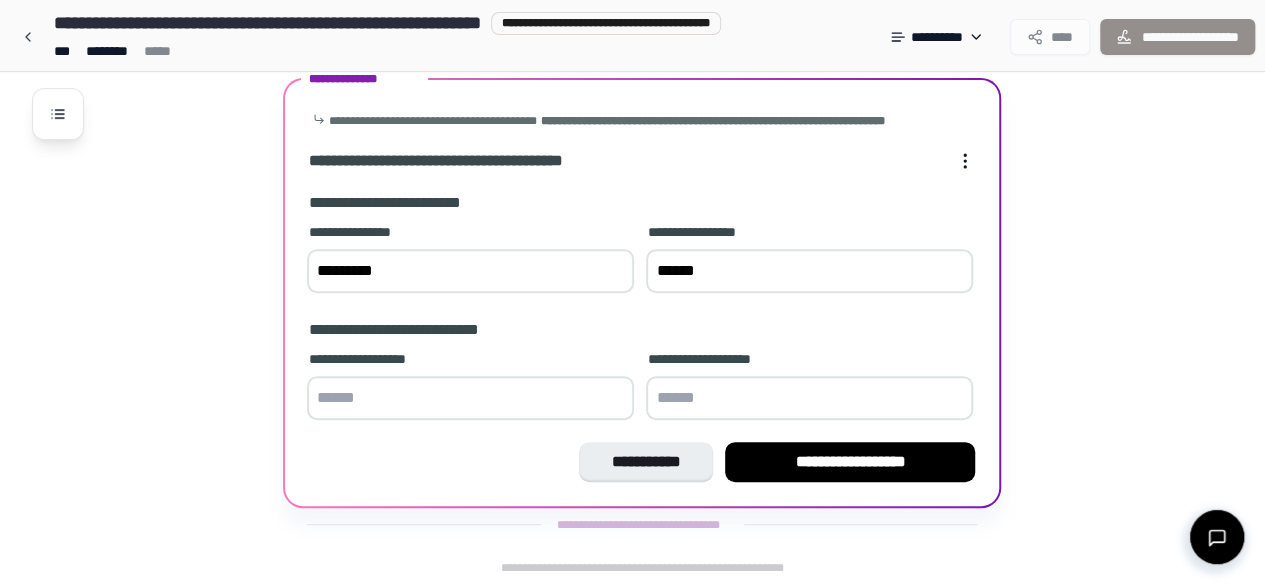 click at bounding box center [809, 398] 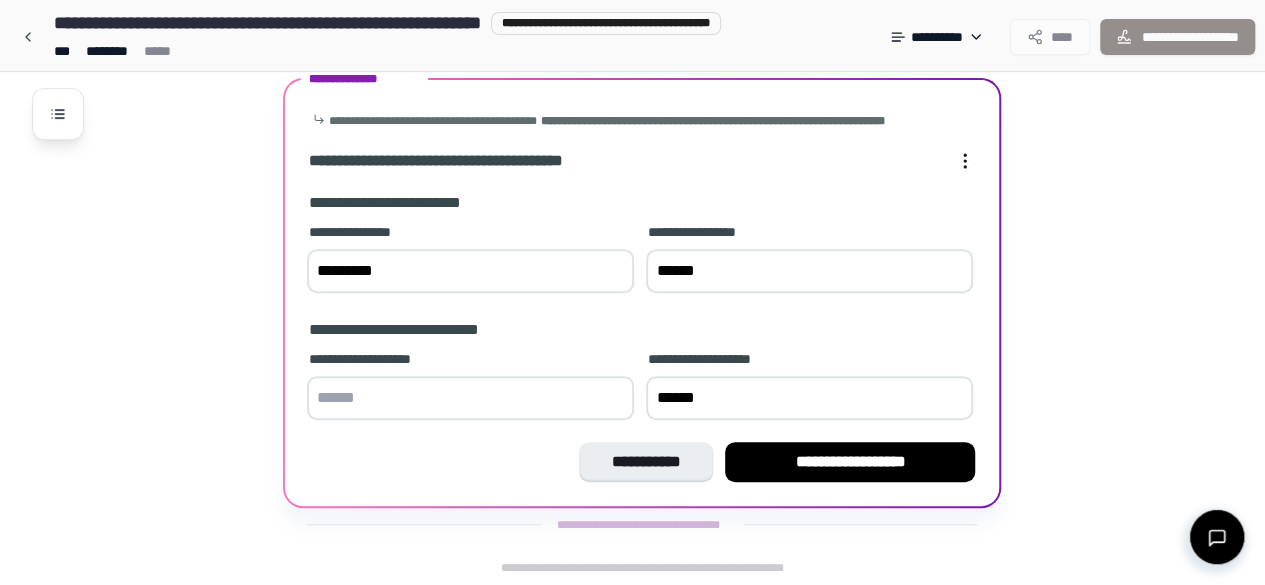type on "******" 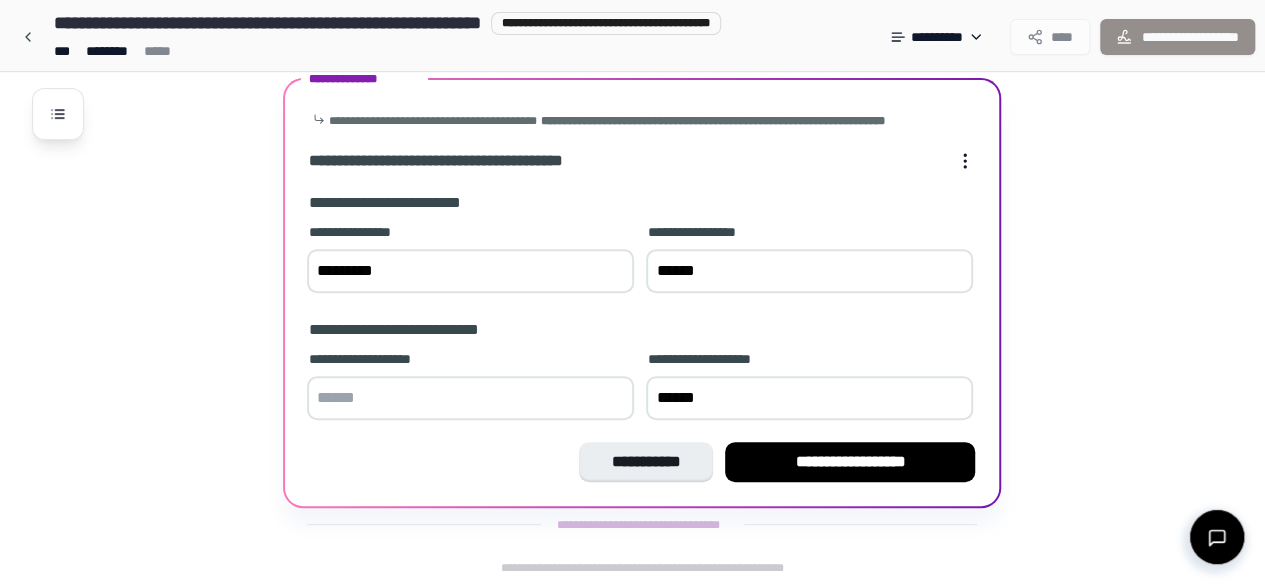 click on "******" at bounding box center [809, 271] 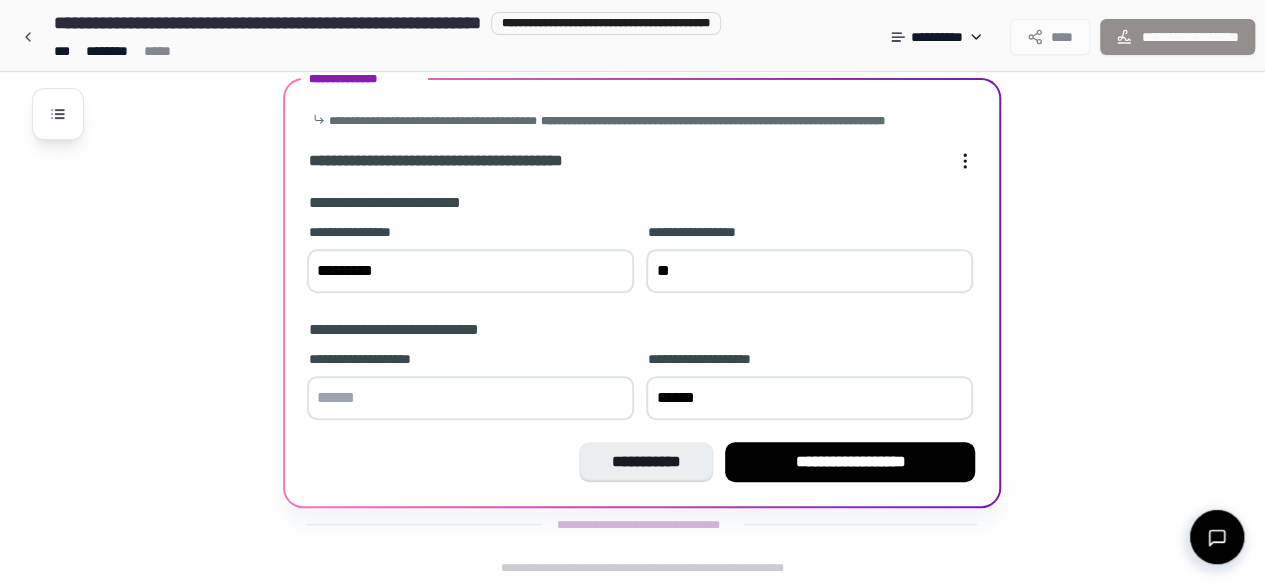 type on "*" 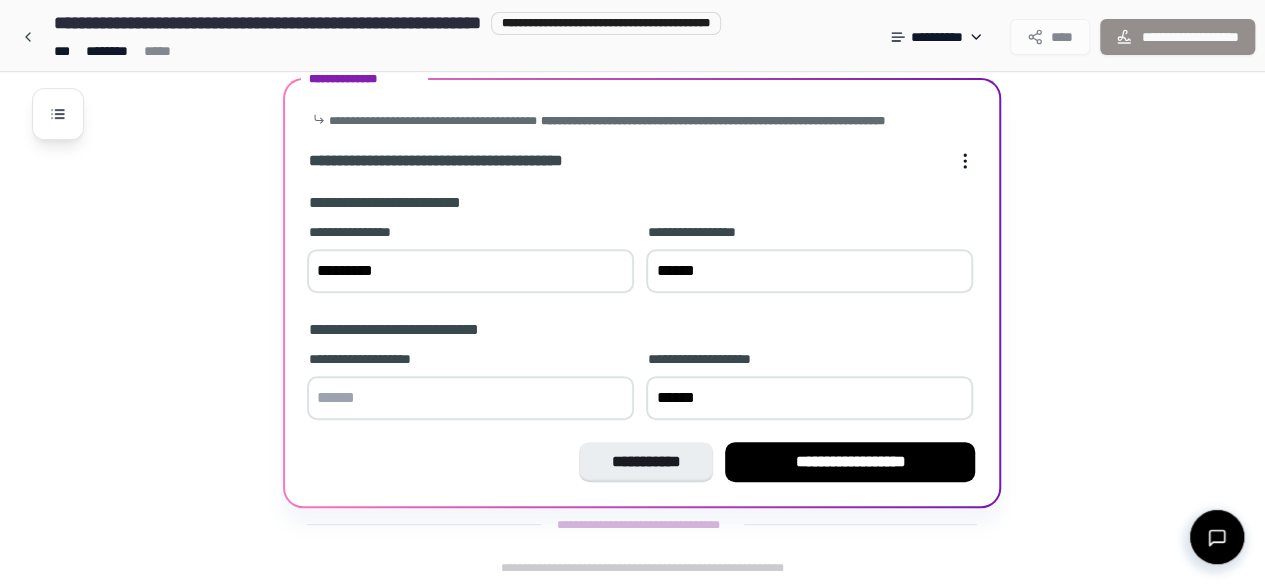type on "******" 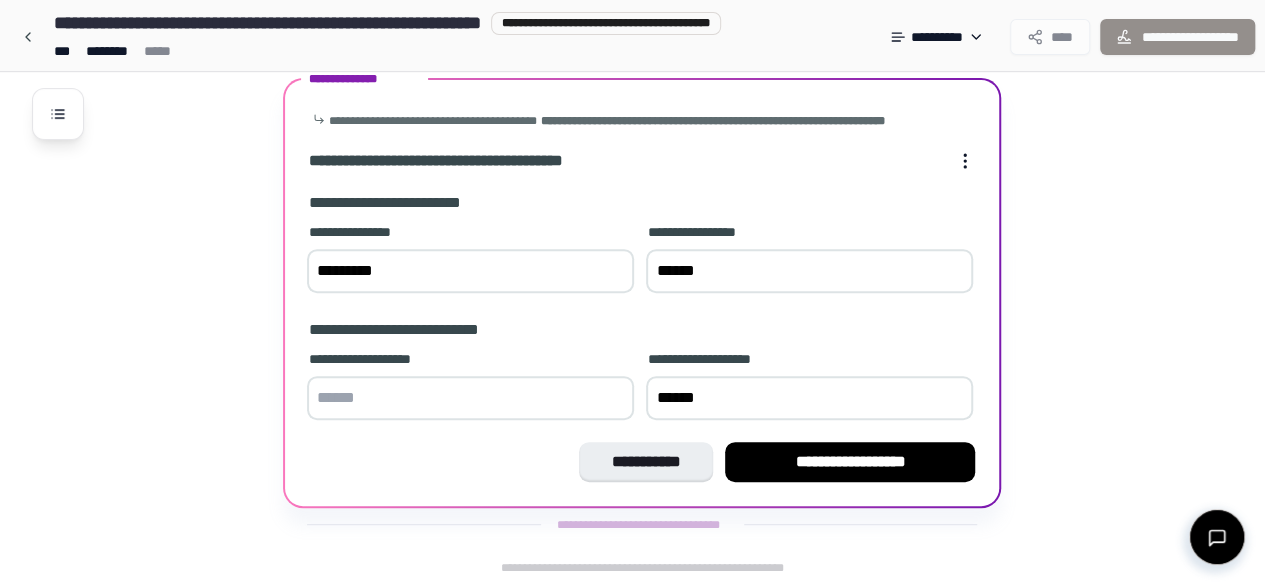 click on "**********" at bounding box center [642, 330] 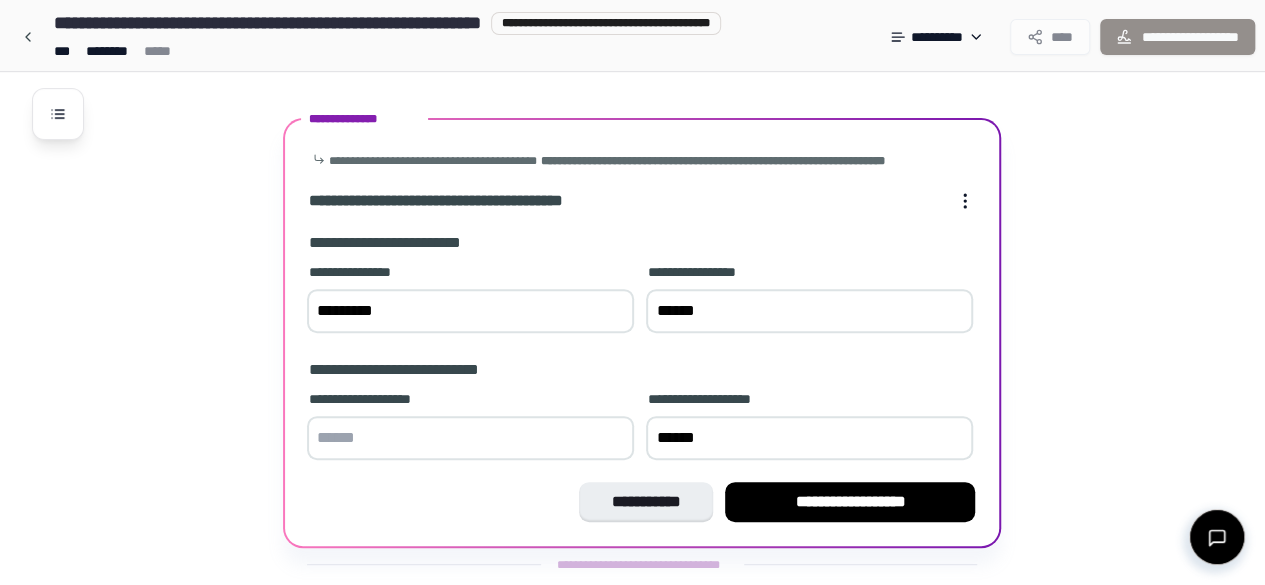 scroll, scrollTop: 294, scrollLeft: 0, axis: vertical 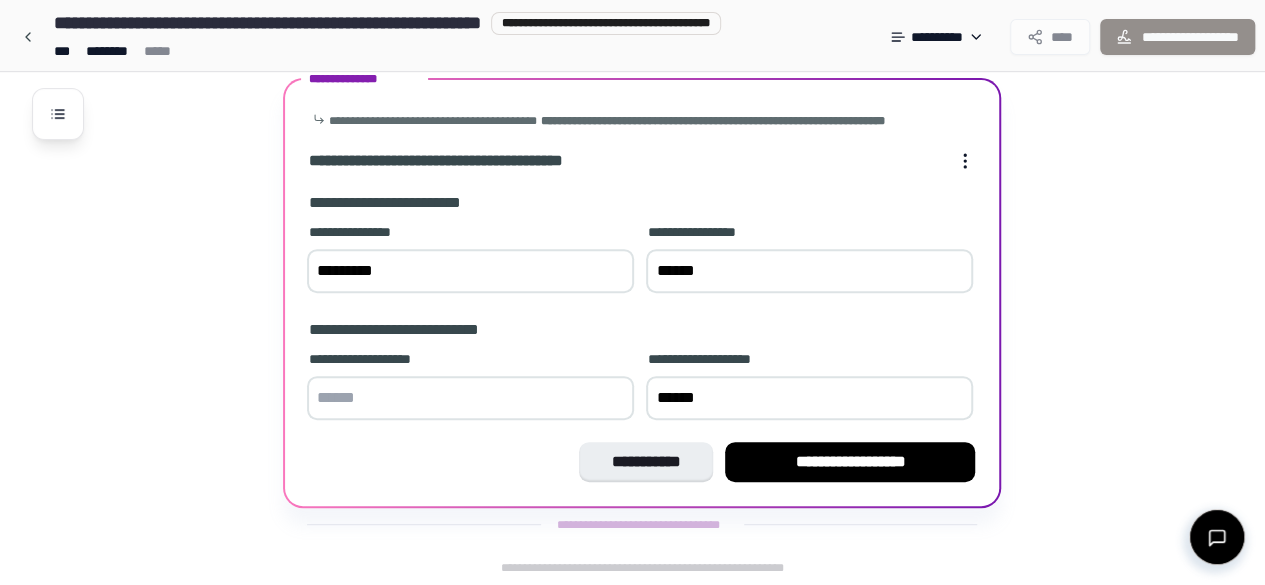 click at bounding box center (470, 398) 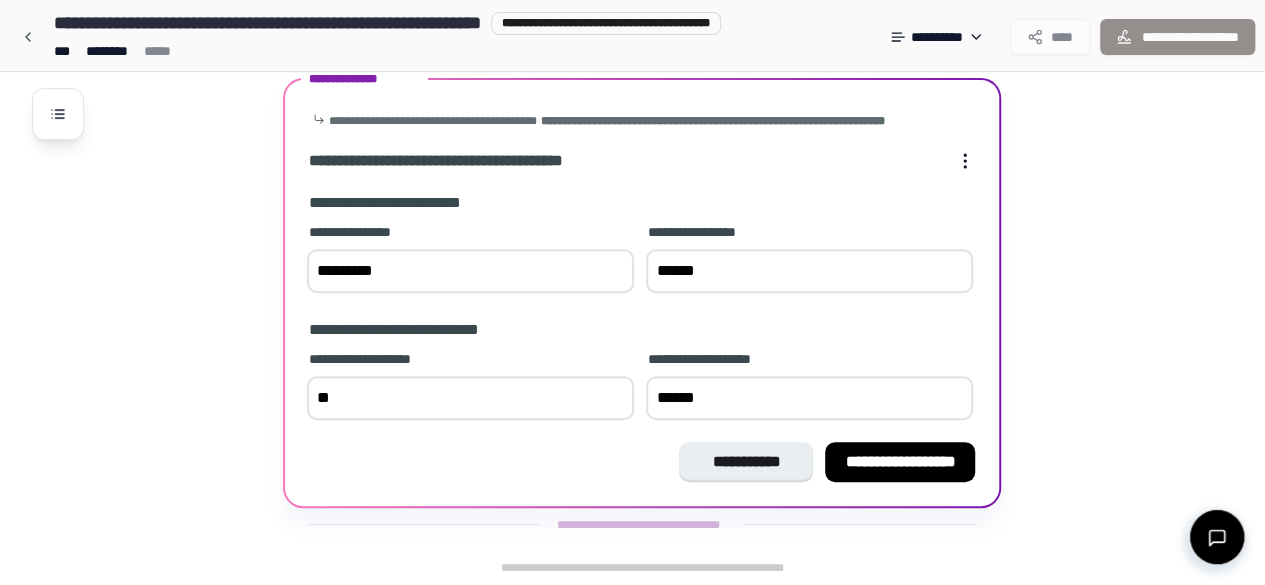 type on "*" 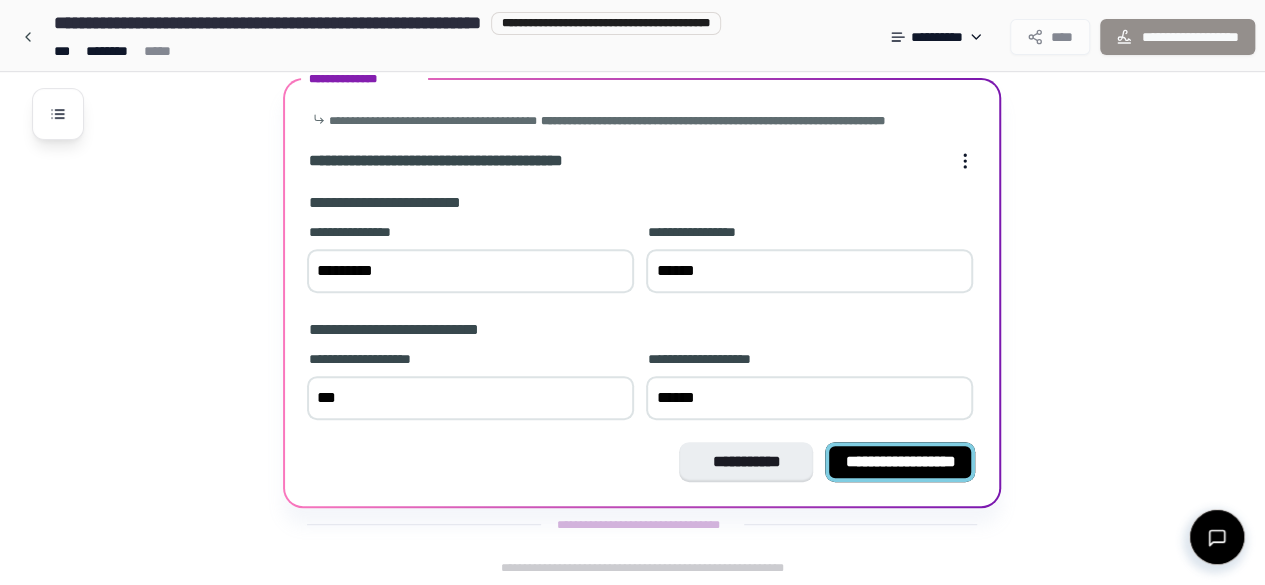 type on "***" 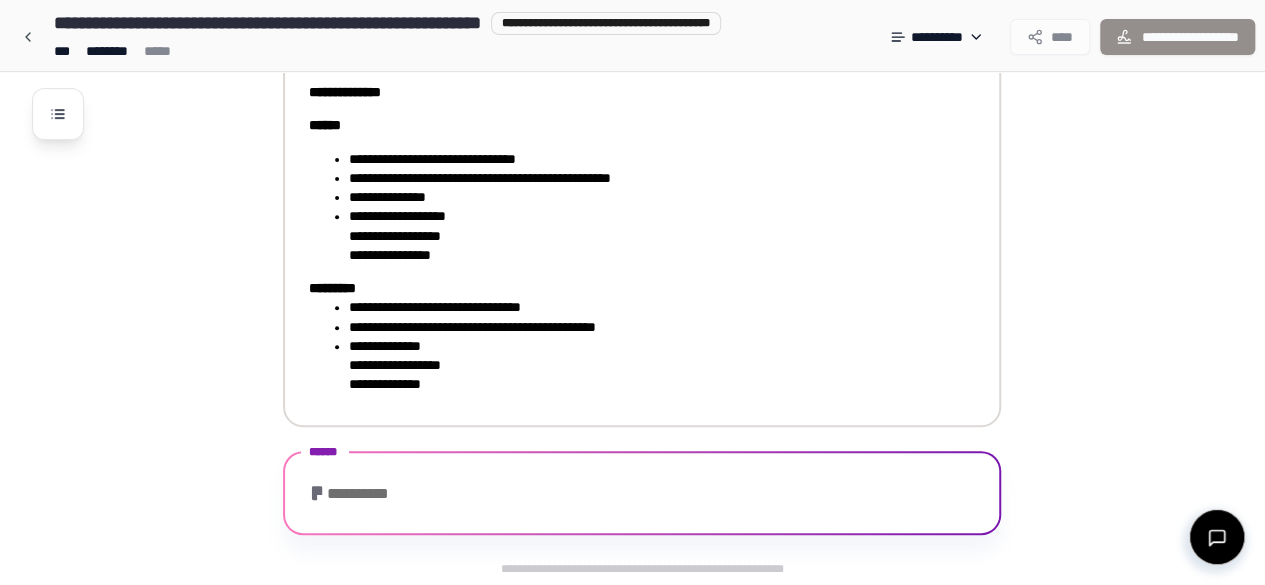 scroll, scrollTop: 361, scrollLeft: 0, axis: vertical 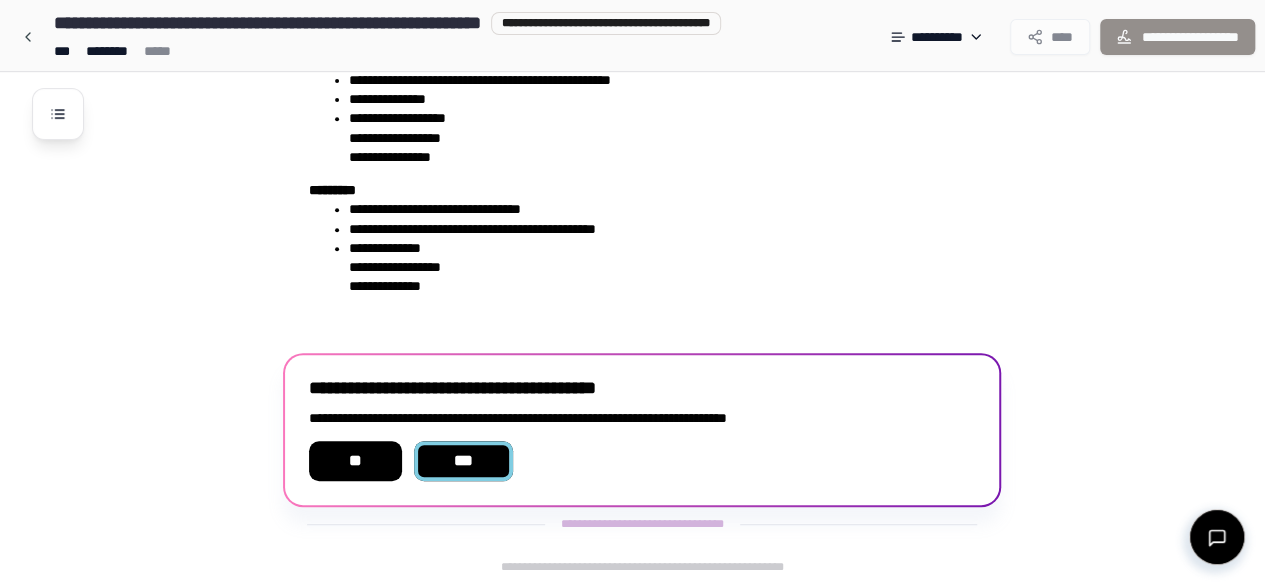 click on "***" at bounding box center [463, 461] 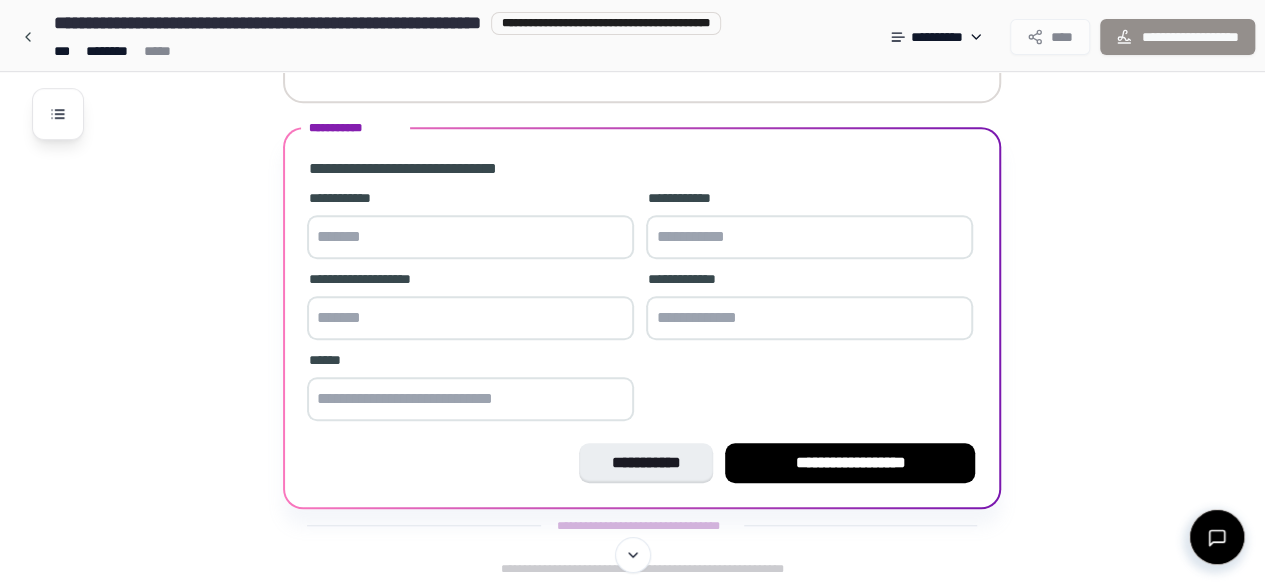 scroll, scrollTop: 588, scrollLeft: 0, axis: vertical 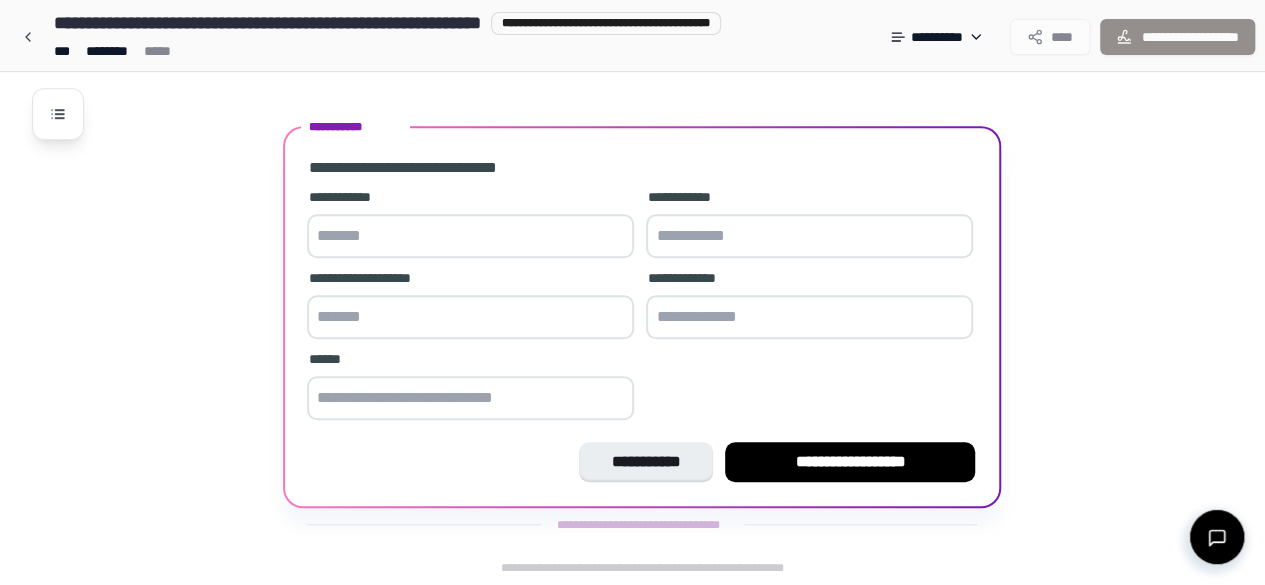 click at bounding box center (470, 317) 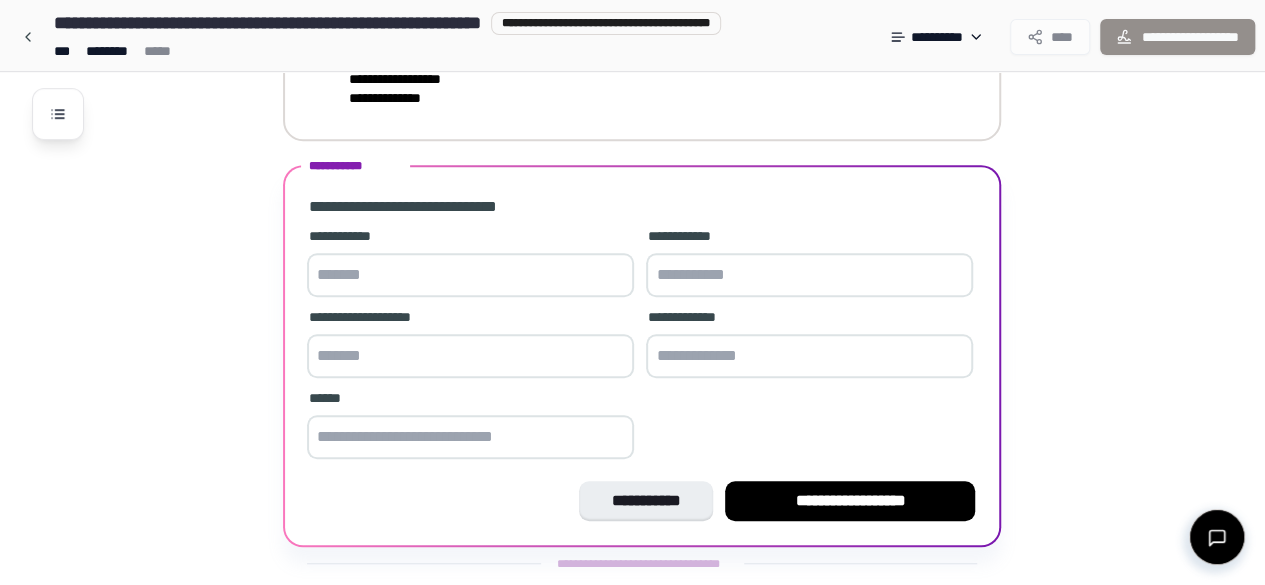 scroll, scrollTop: 588, scrollLeft: 0, axis: vertical 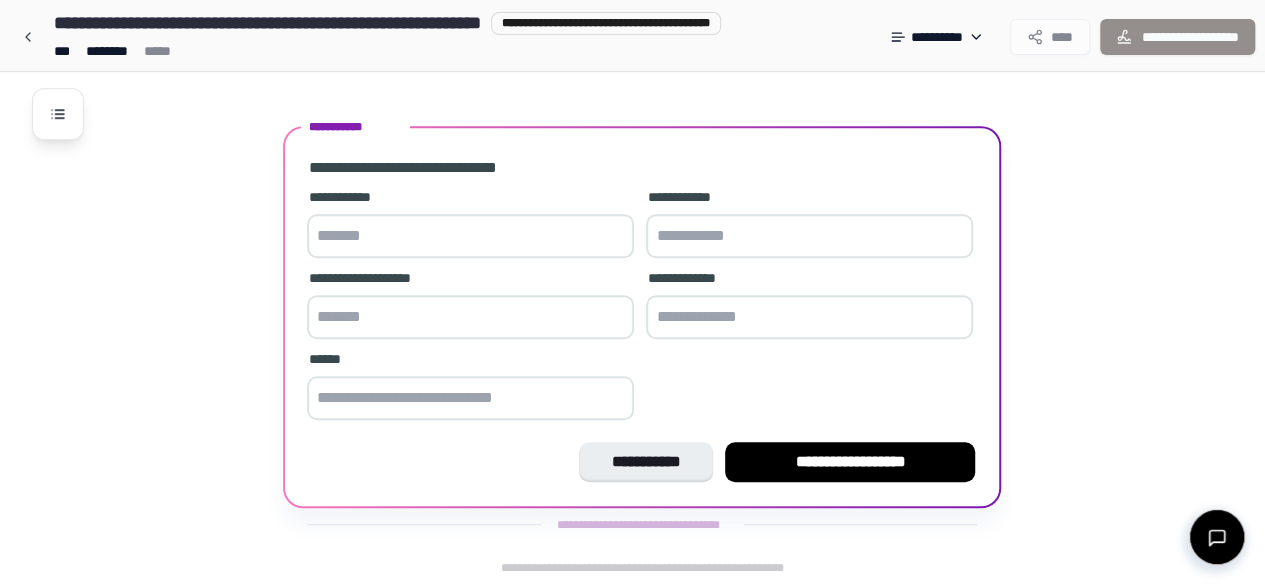 click on "**********" at bounding box center [850, 461] 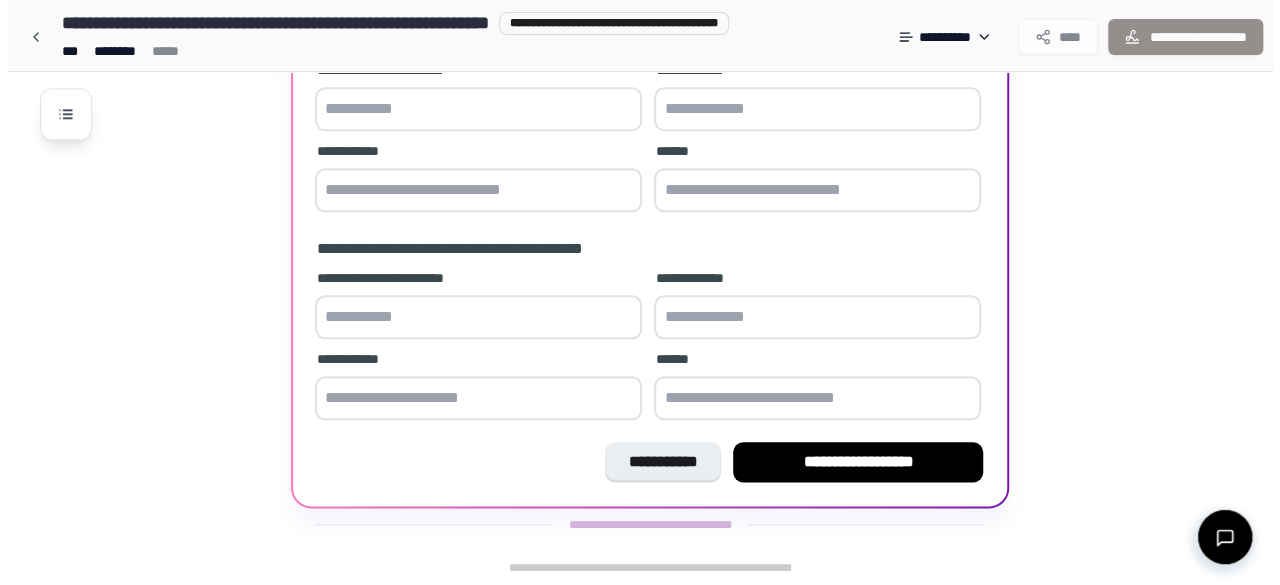scroll, scrollTop: 0, scrollLeft: 0, axis: both 